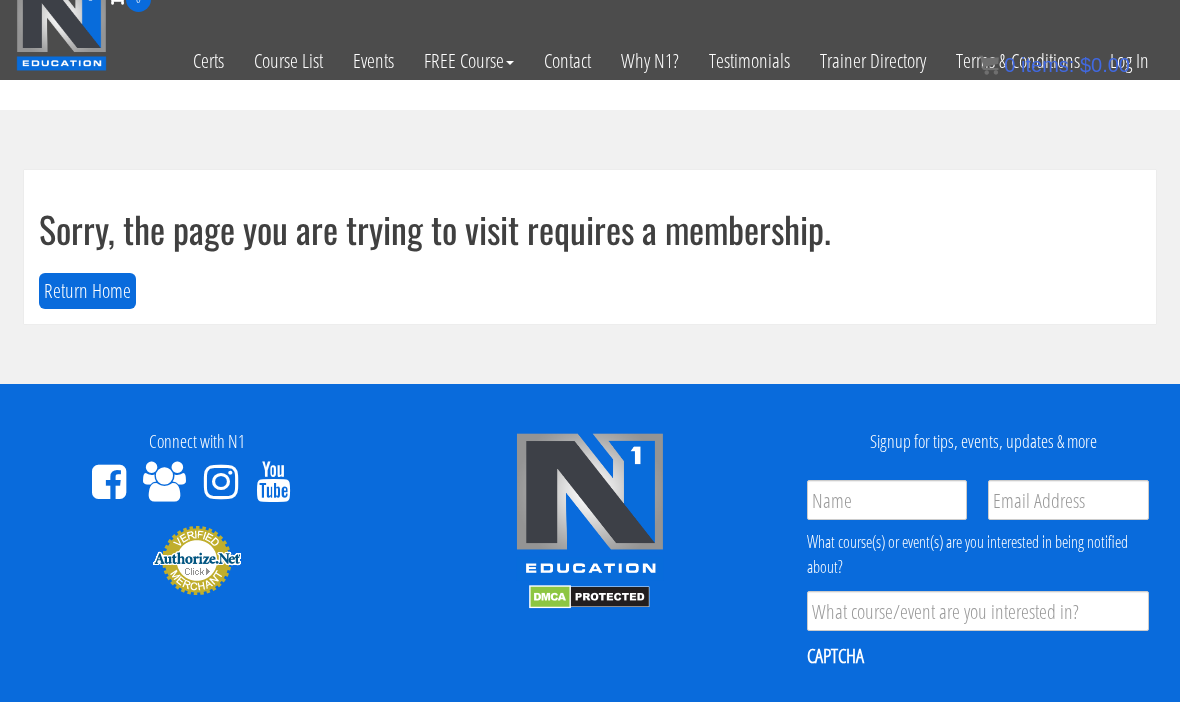 scroll, scrollTop: 0, scrollLeft: 0, axis: both 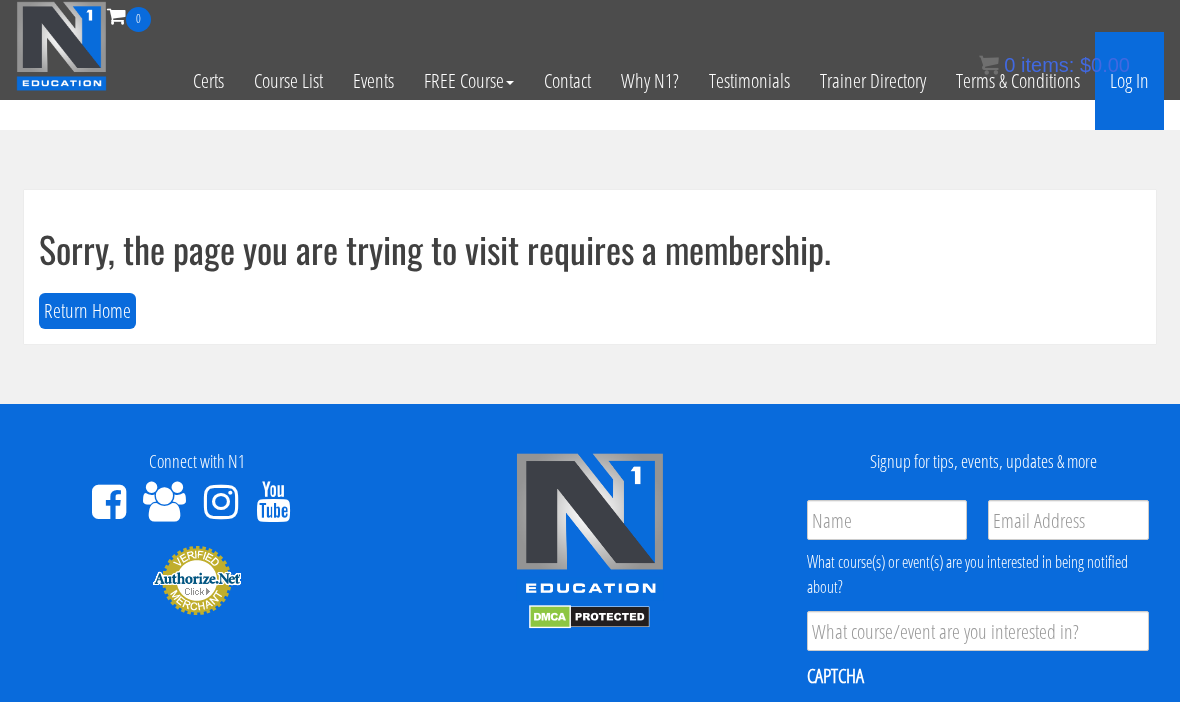 click on "Log In" at bounding box center (1129, 81) 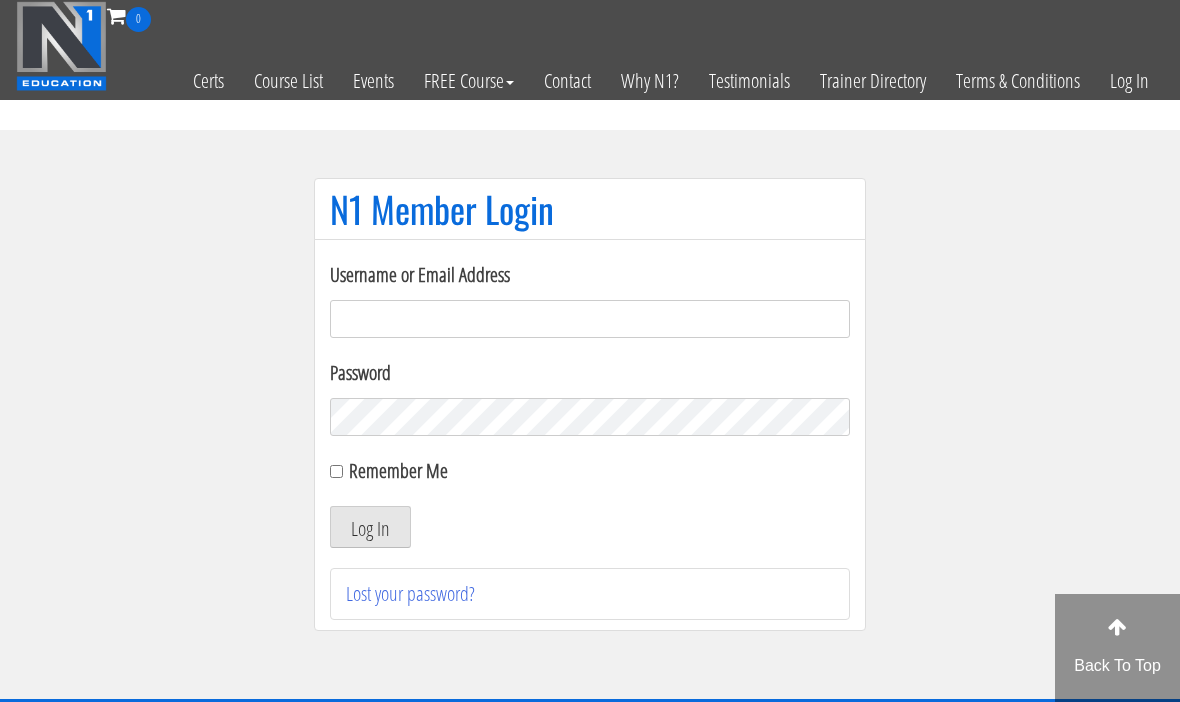 scroll, scrollTop: 154, scrollLeft: 0, axis: vertical 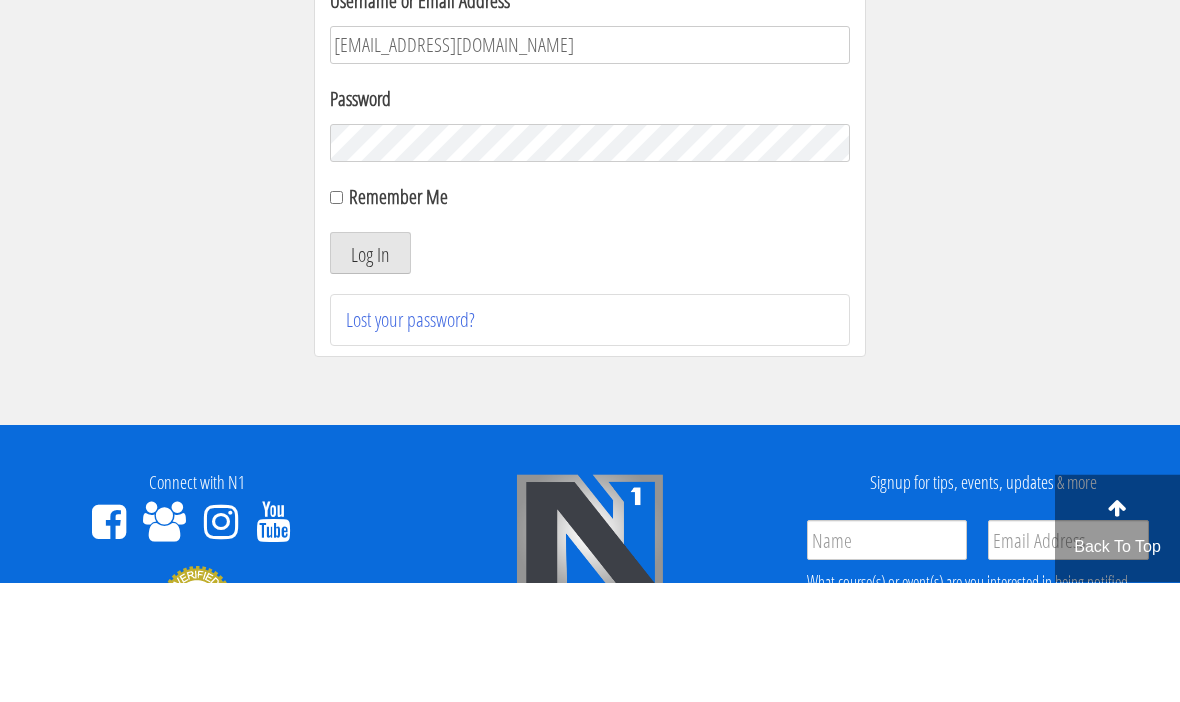type on "tmg77920@gmail.com" 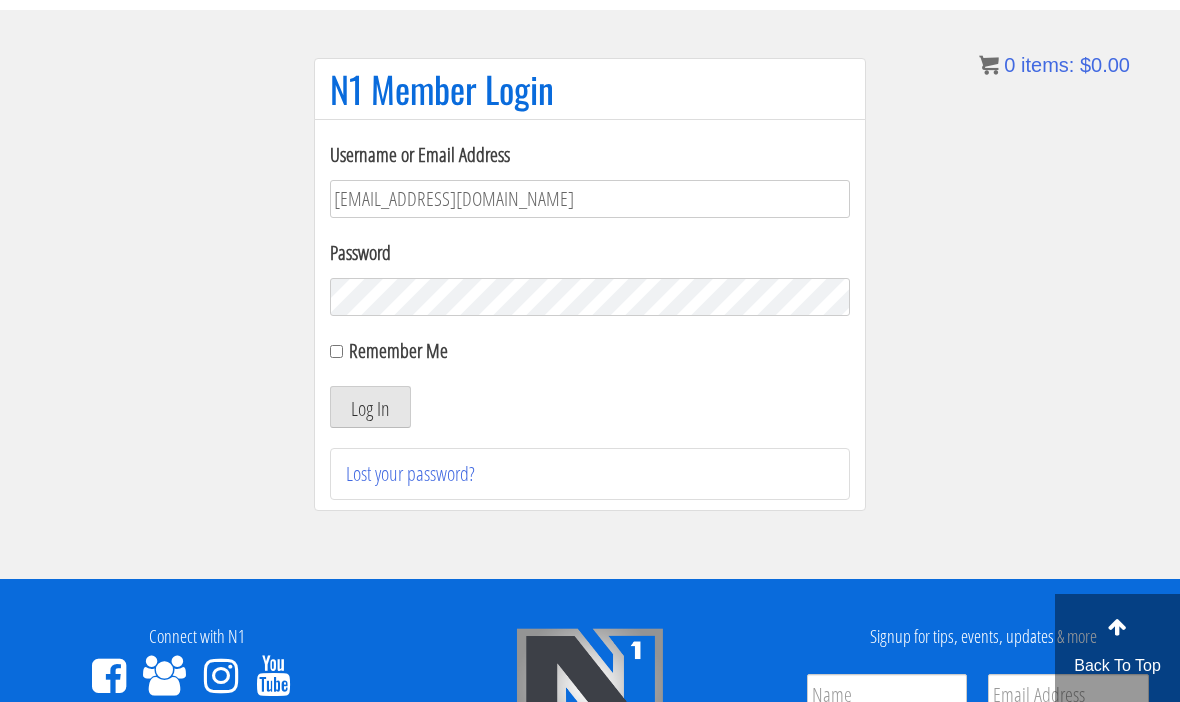 click on "Remember Me" at bounding box center [398, 350] 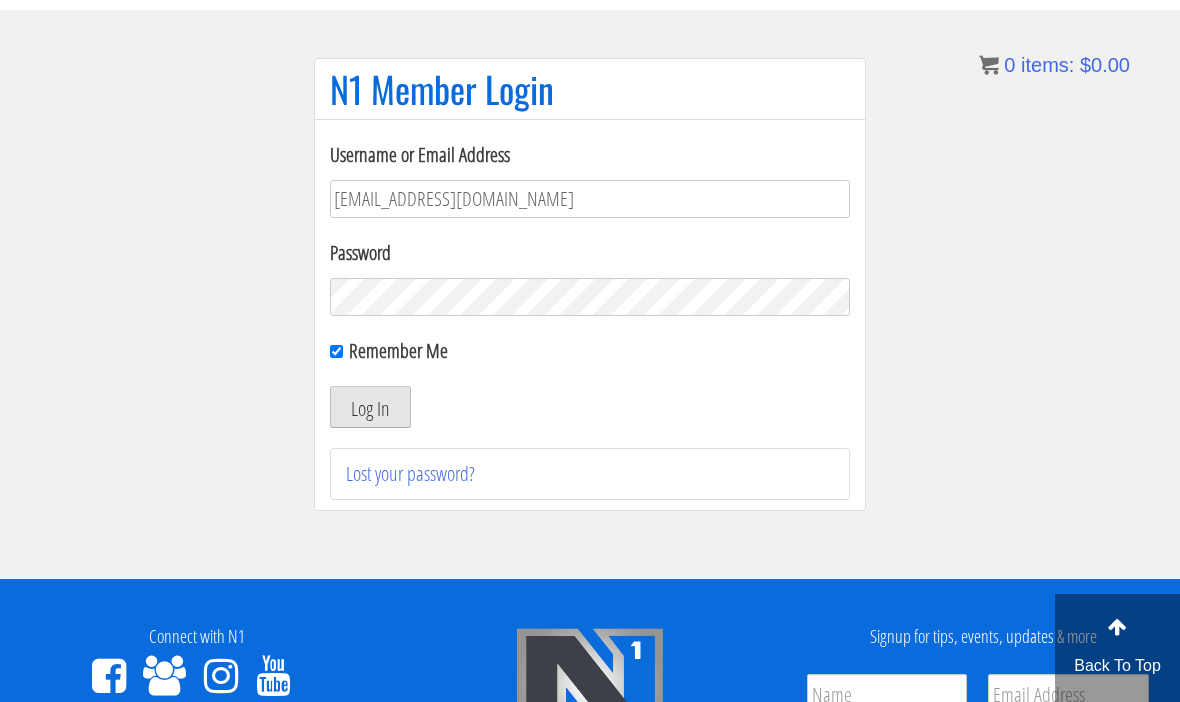 click on "Log In" at bounding box center (370, 407) 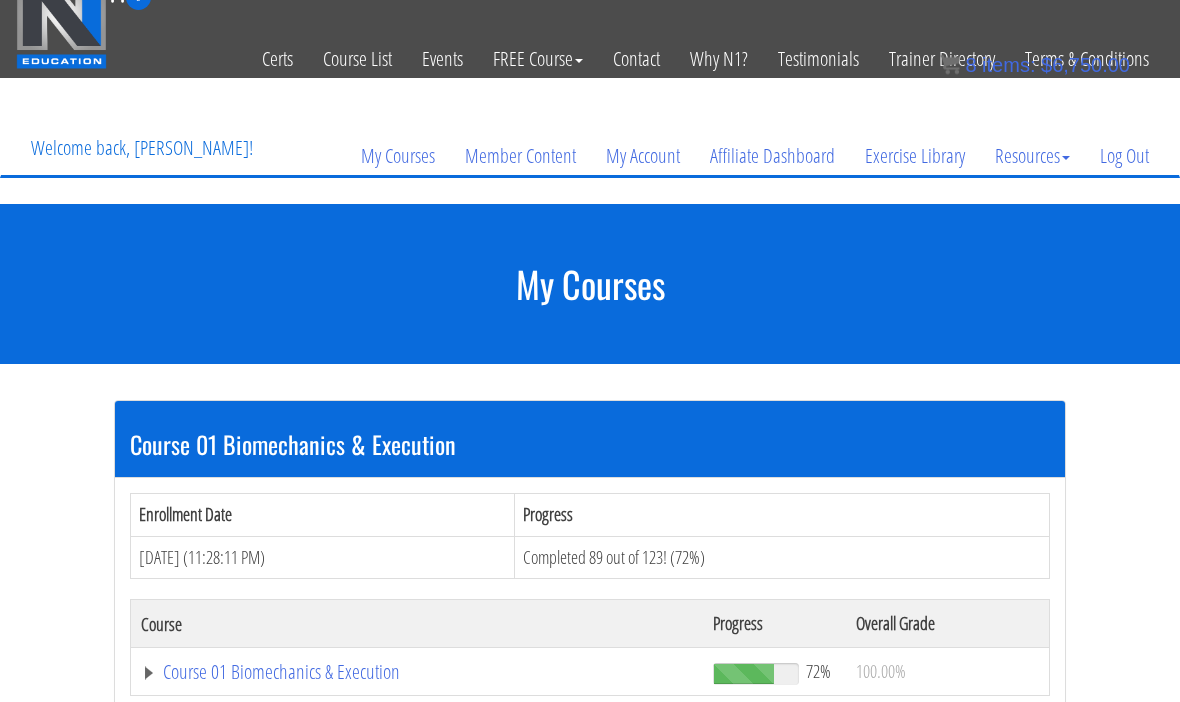 scroll, scrollTop: 0, scrollLeft: 0, axis: both 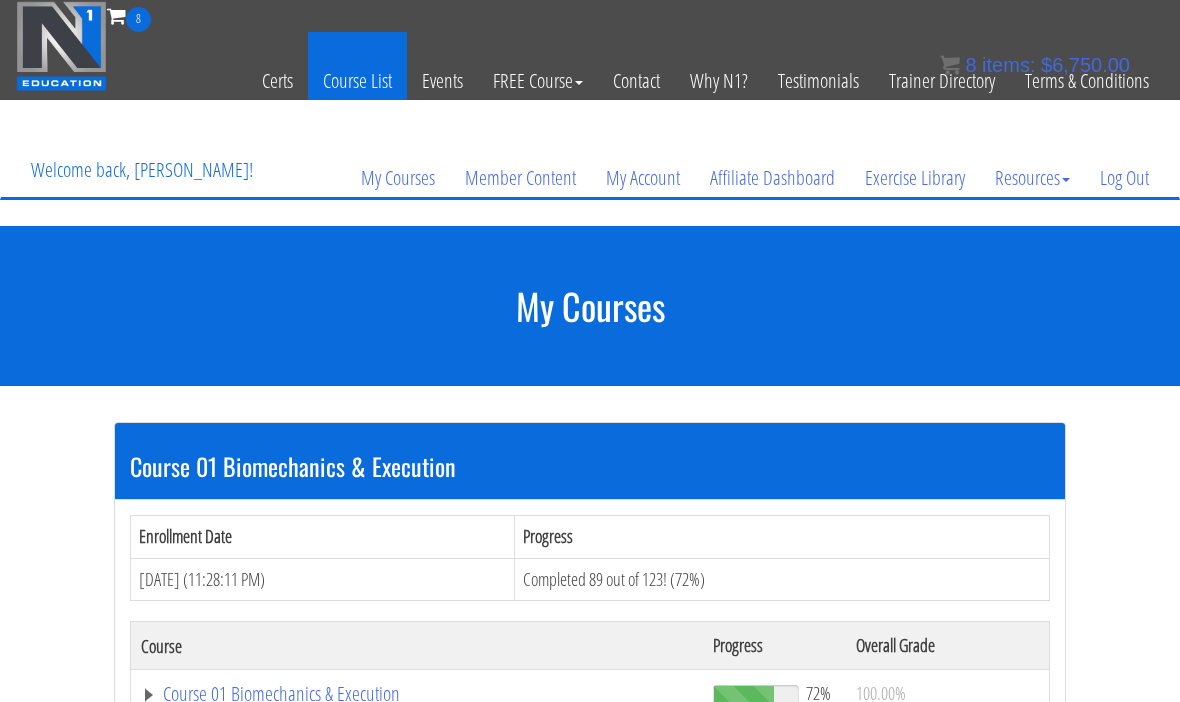 click on "Course List" at bounding box center (357, 81) 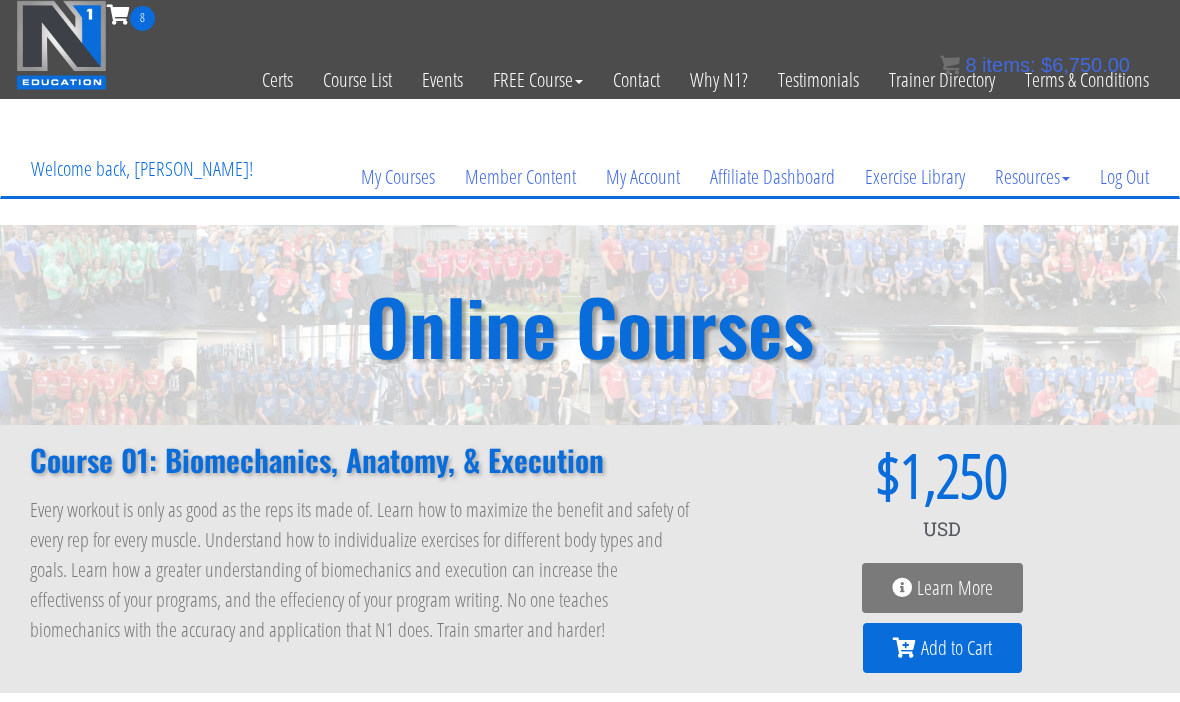 scroll, scrollTop: 0, scrollLeft: 0, axis: both 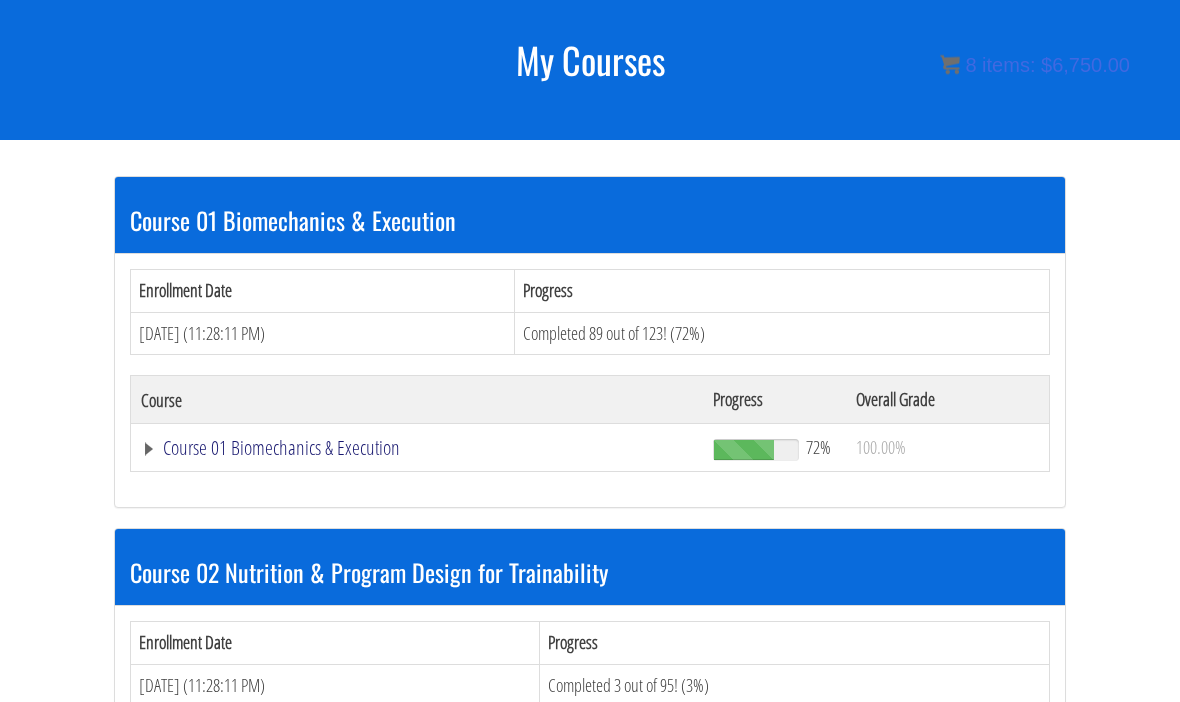 click on "Course 01 Biomechanics & Execution" at bounding box center [417, 449] 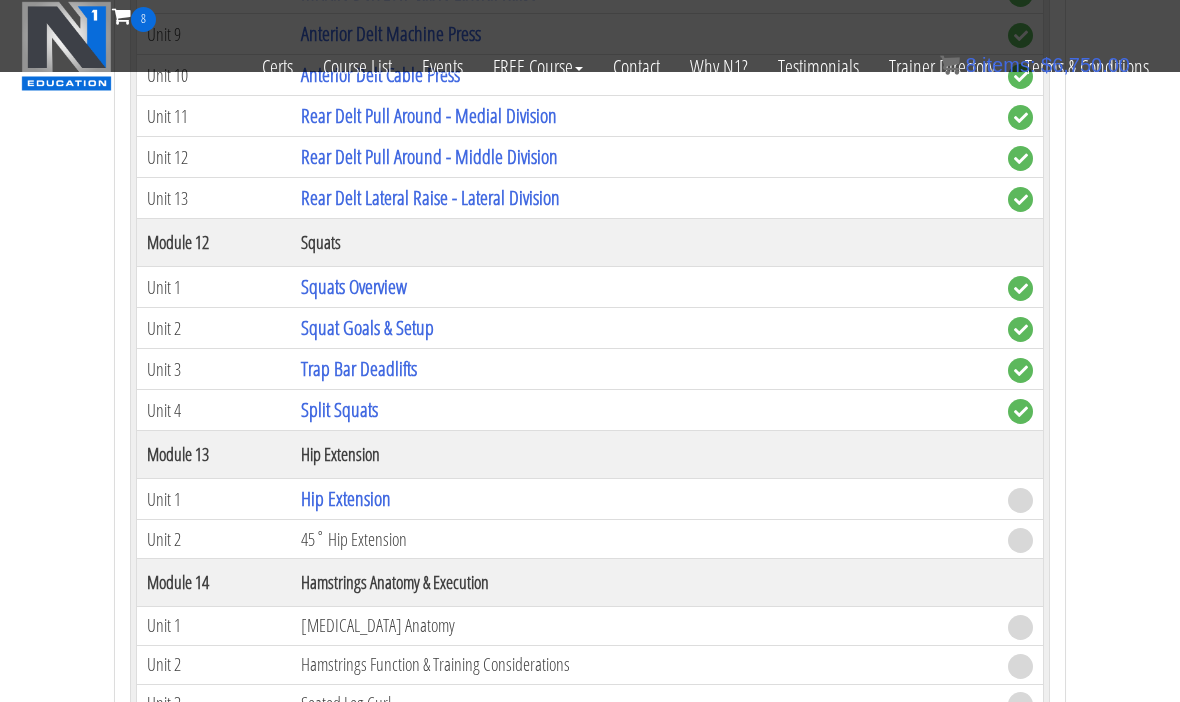 scroll, scrollTop: 4391, scrollLeft: 0, axis: vertical 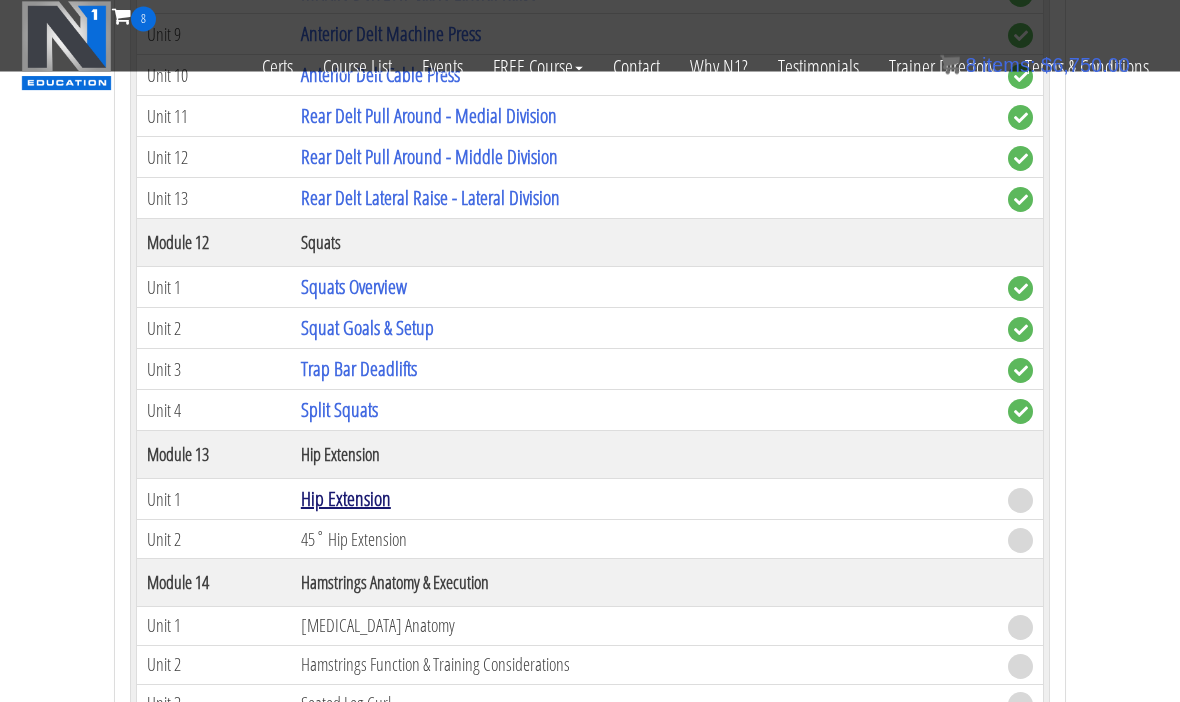 click on "Hip Extension" at bounding box center [346, 499] 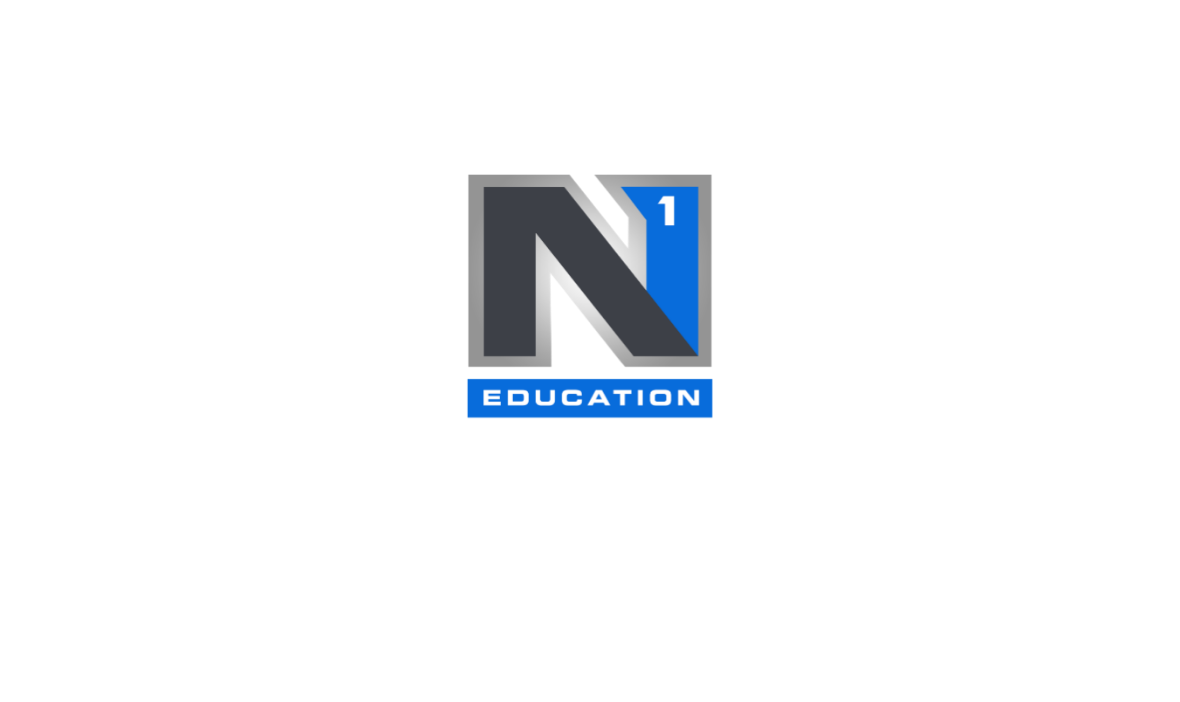 scroll, scrollTop: 0, scrollLeft: 0, axis: both 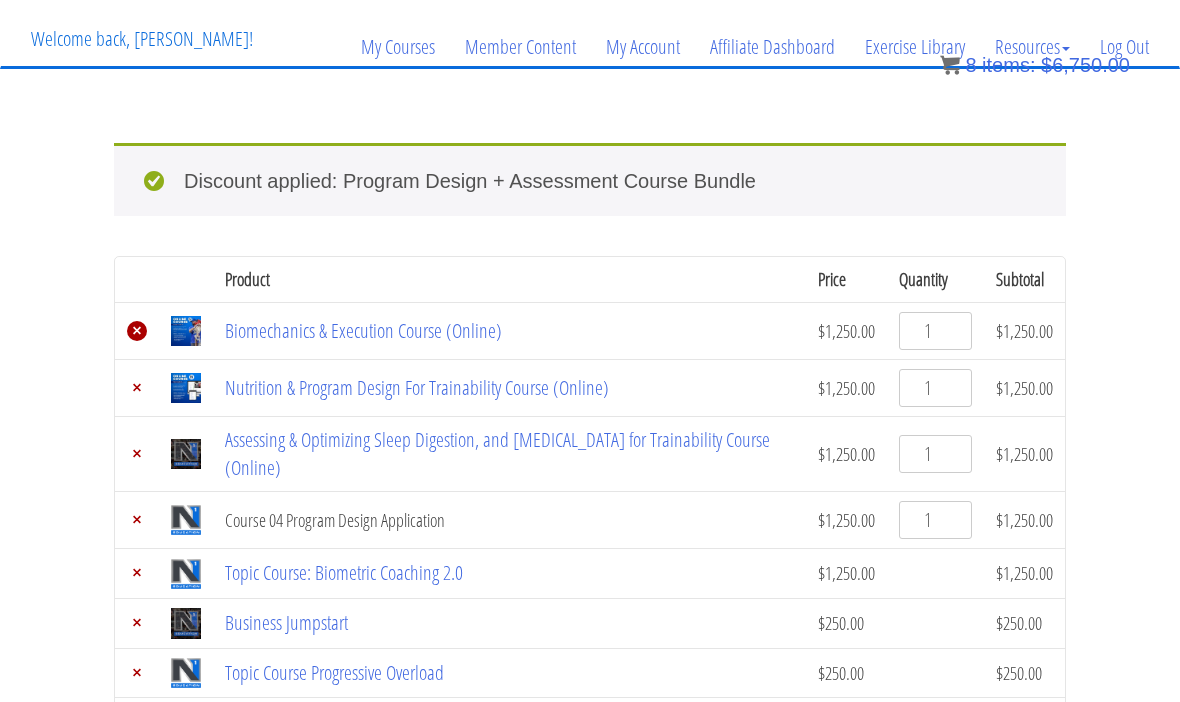 click on "×" at bounding box center [137, 331] 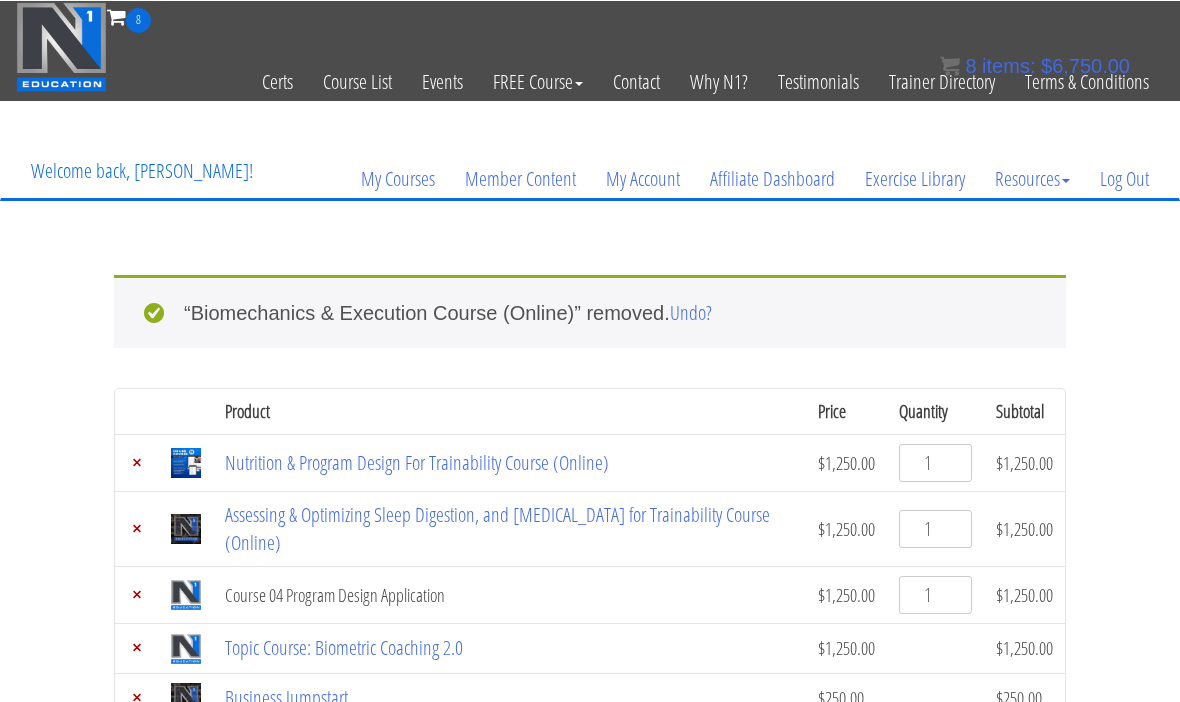 scroll, scrollTop: 0, scrollLeft: 0, axis: both 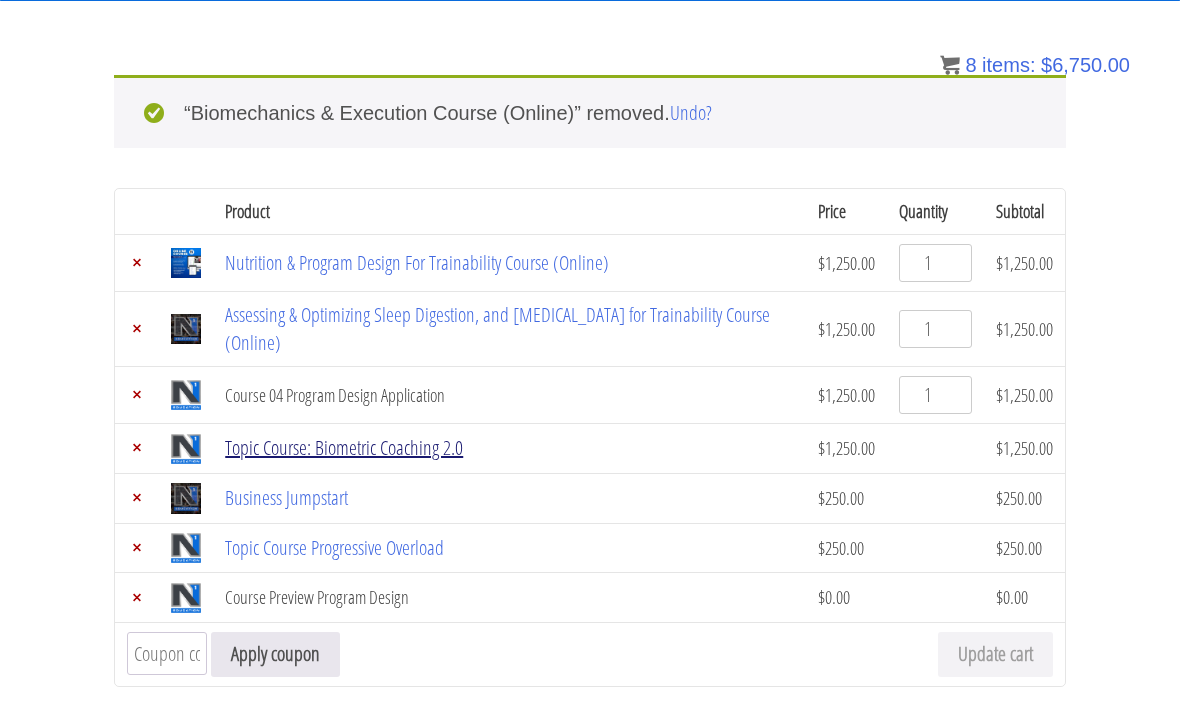 click on "Topic Course: Biometric Coaching 2.0" at bounding box center [344, 447] 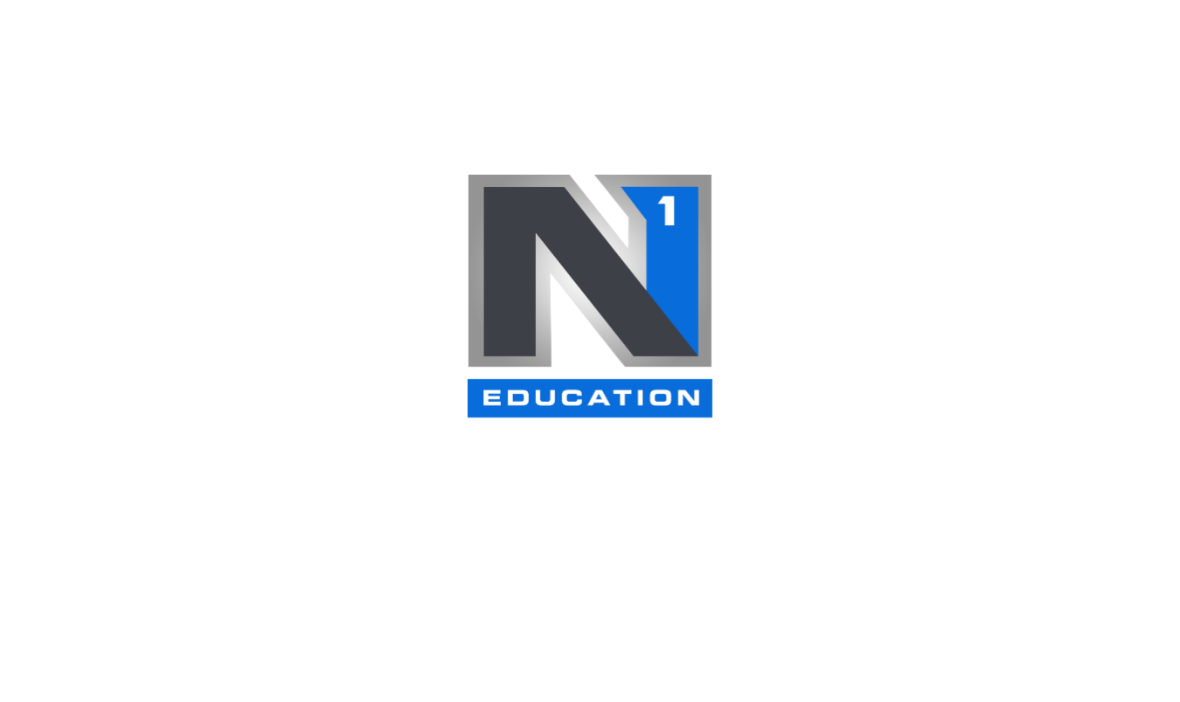 scroll, scrollTop: 0, scrollLeft: 0, axis: both 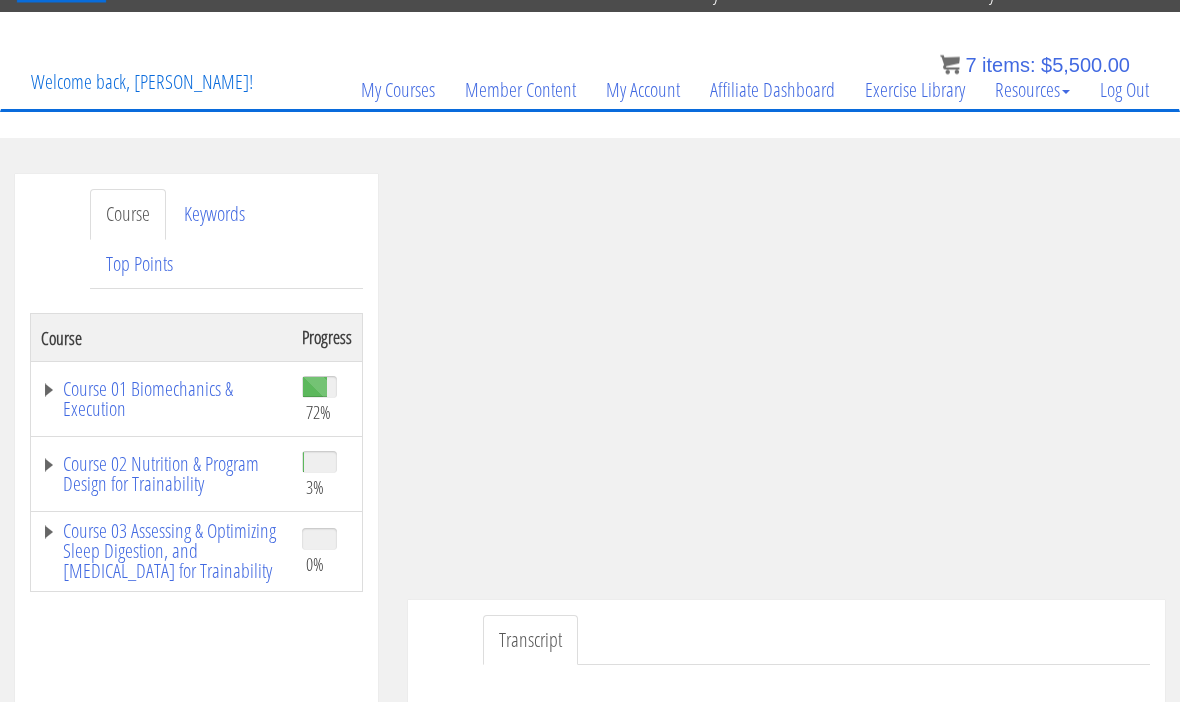 click on "Transcript" at bounding box center (530, 641) 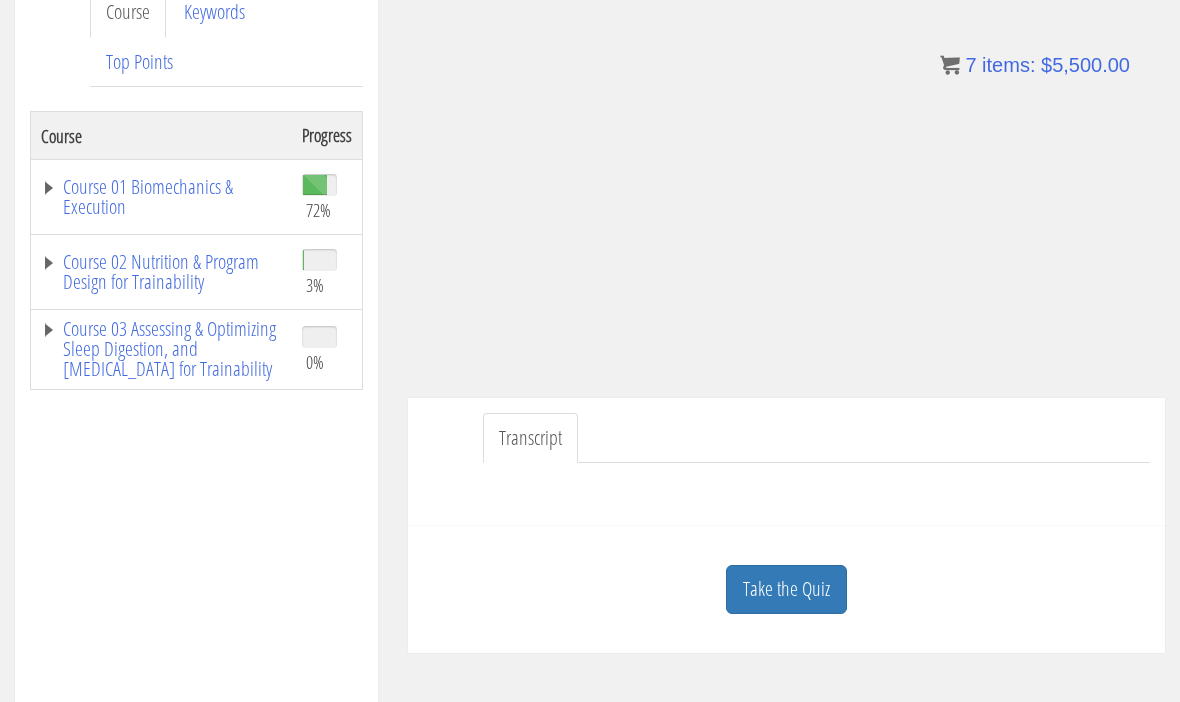 scroll, scrollTop: 284, scrollLeft: 0, axis: vertical 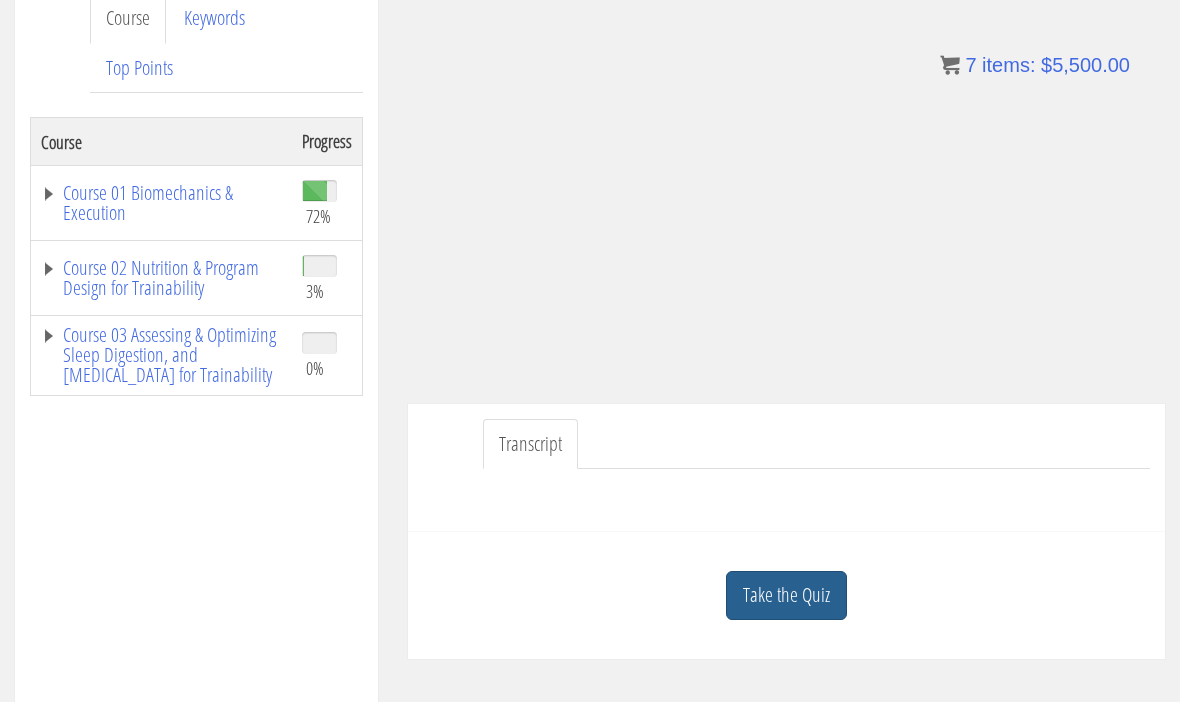 click on "Take the Quiz" at bounding box center (786, 595) 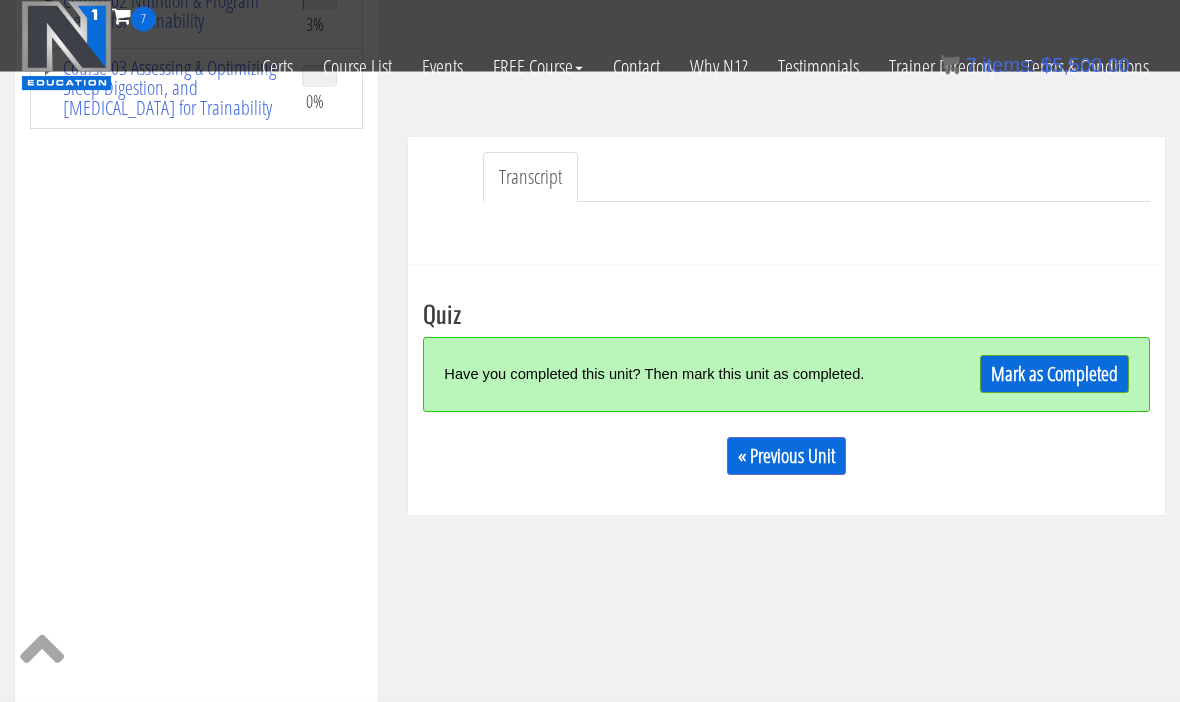 scroll, scrollTop: 425, scrollLeft: 0, axis: vertical 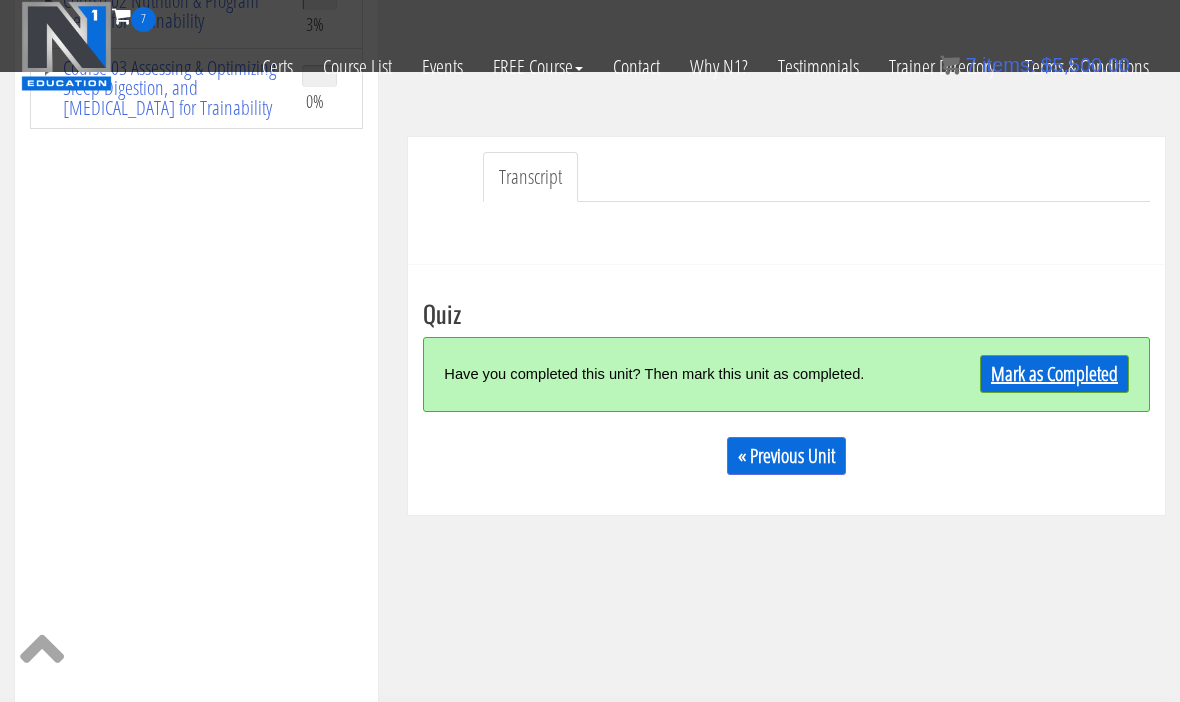 click on "Mark as Completed" at bounding box center (1054, 374) 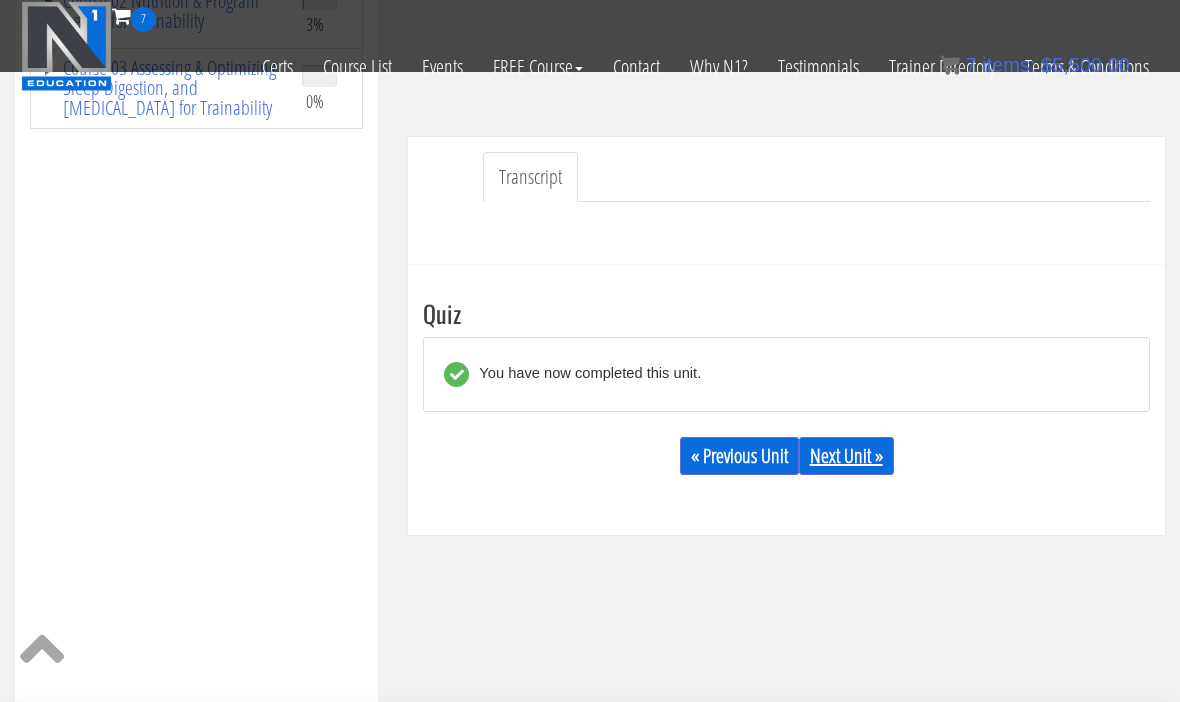 click on "Next Unit »" at bounding box center (846, 456) 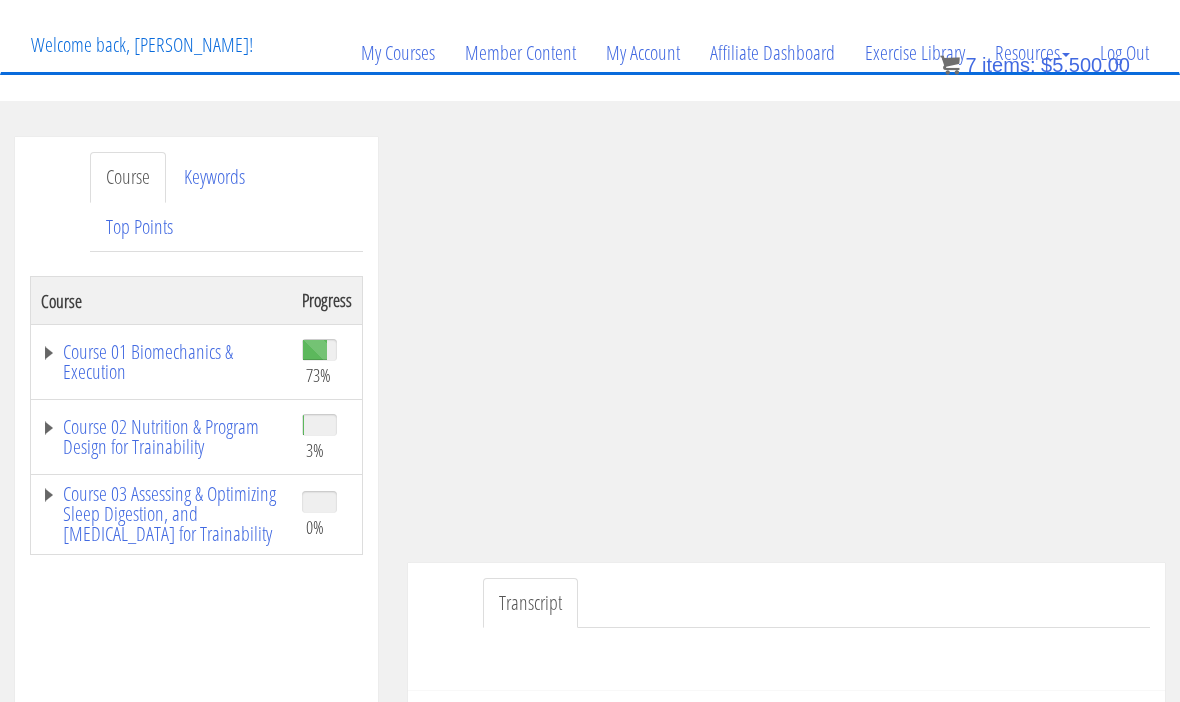 scroll, scrollTop: 124, scrollLeft: 0, axis: vertical 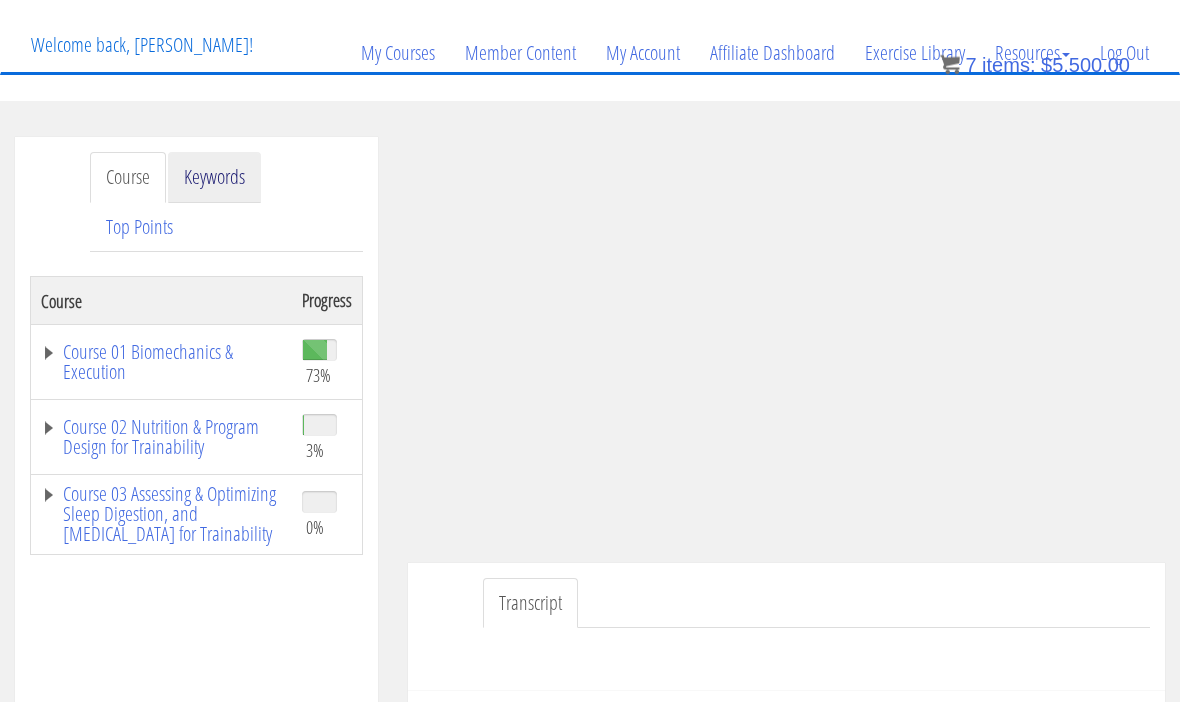 click on "Keywords" at bounding box center [214, 178] 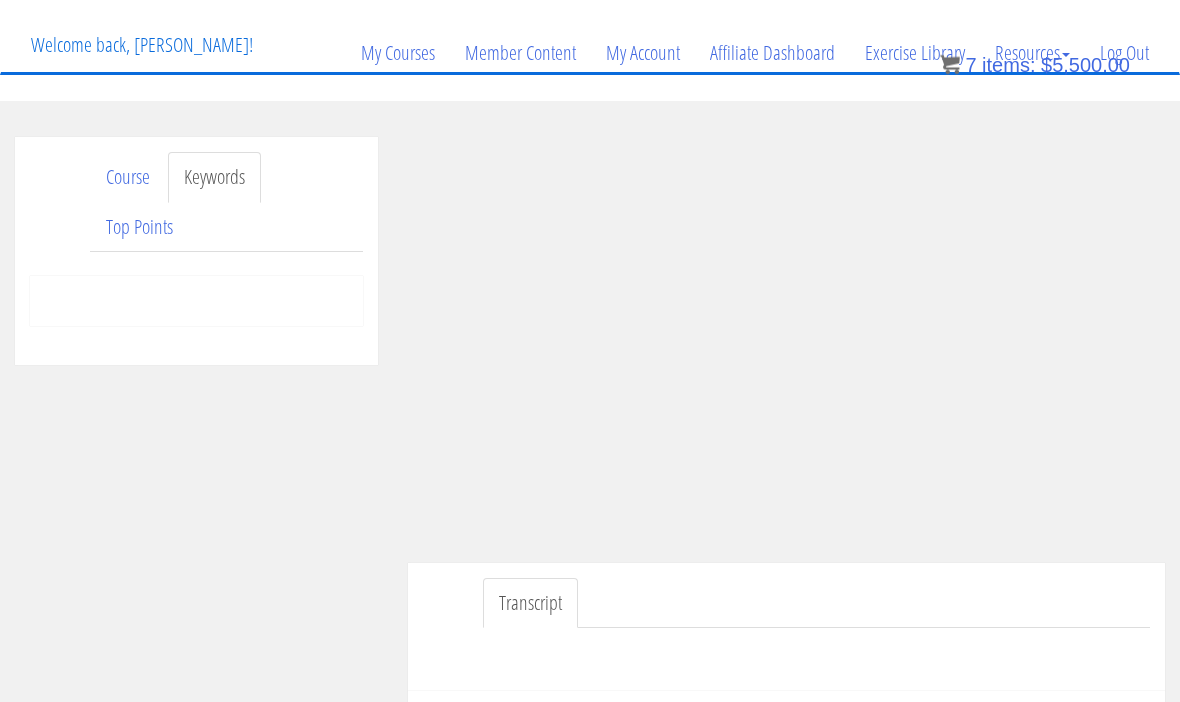 scroll, scrollTop: 125, scrollLeft: 0, axis: vertical 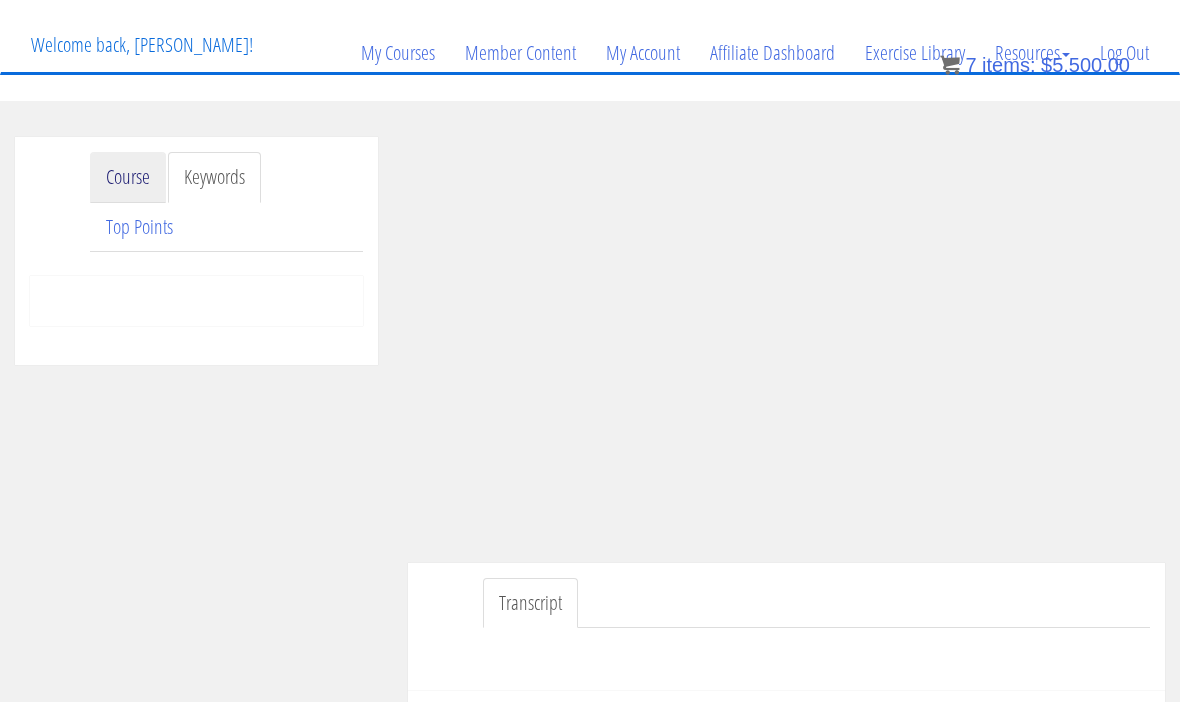 click on "Course" at bounding box center [128, 177] 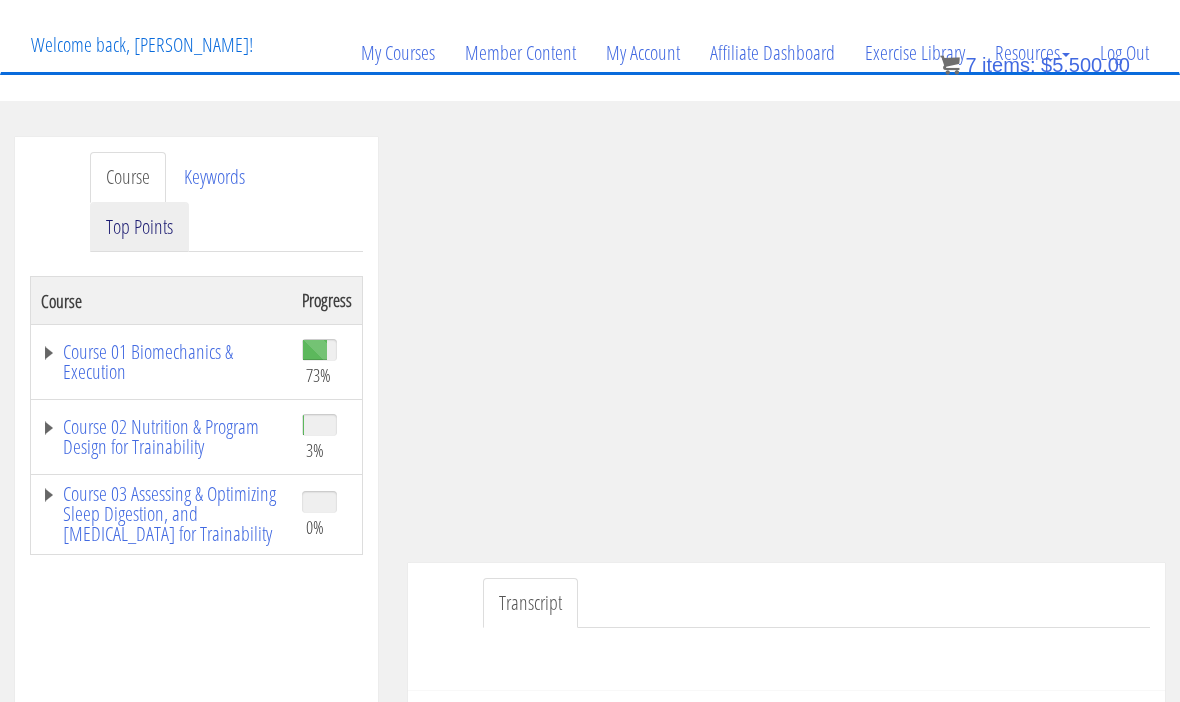 click on "Top Points" at bounding box center [139, 227] 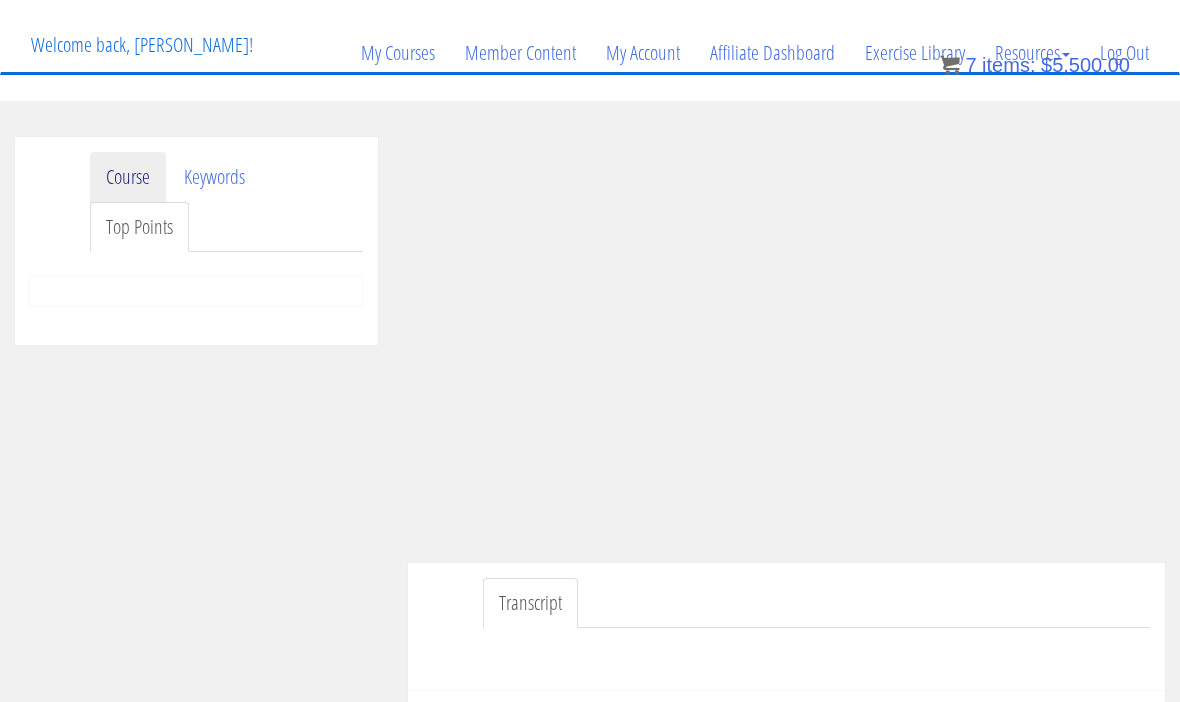 click on "Course" at bounding box center [128, 177] 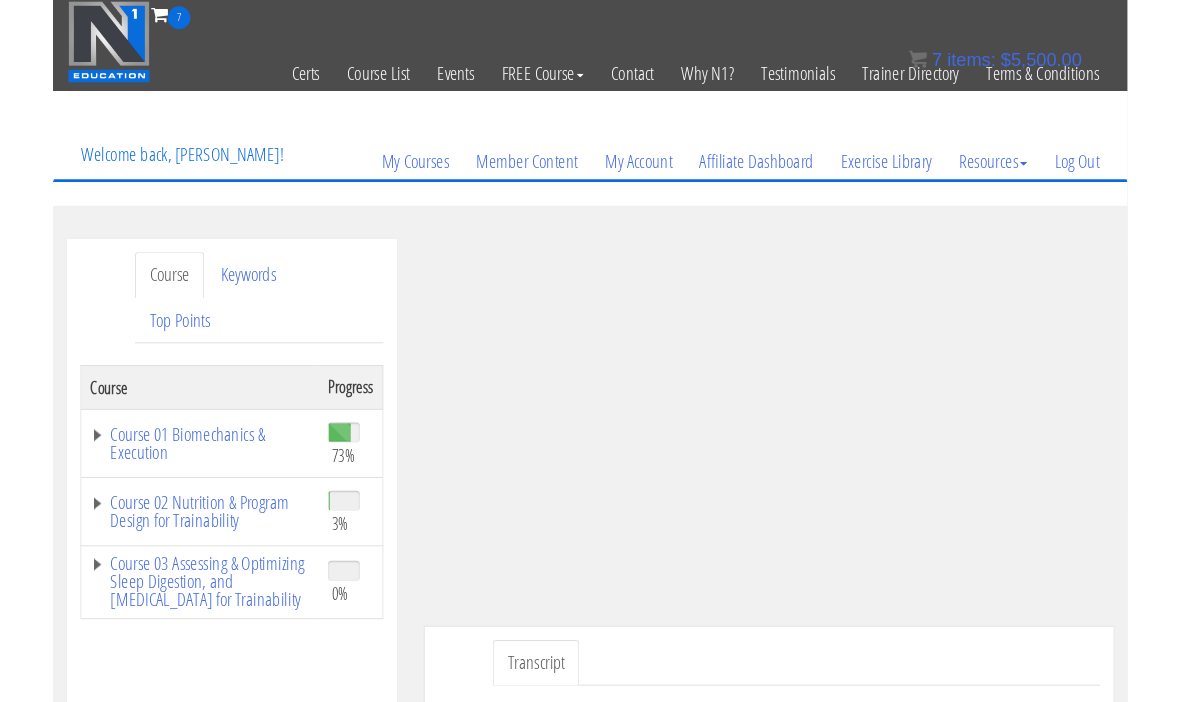 scroll, scrollTop: 125, scrollLeft: 0, axis: vertical 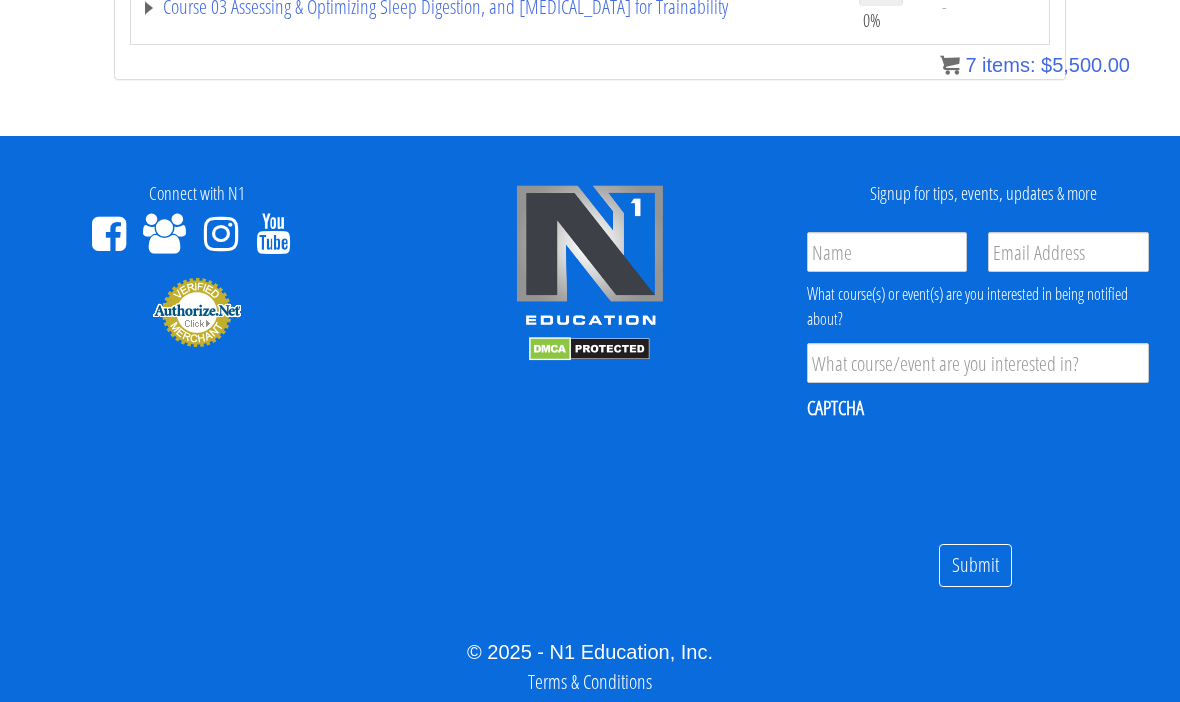 click on "Connect with N1
Signup for tips, events, updates & more
Name *   Email *
Product Interest * What course(s) or event(s) are you interested in being notified about?   CAPTCHA
Submit
© 2025 - N1 Education, Inc.
Terms & Conditions" at bounding box center [590, 452] 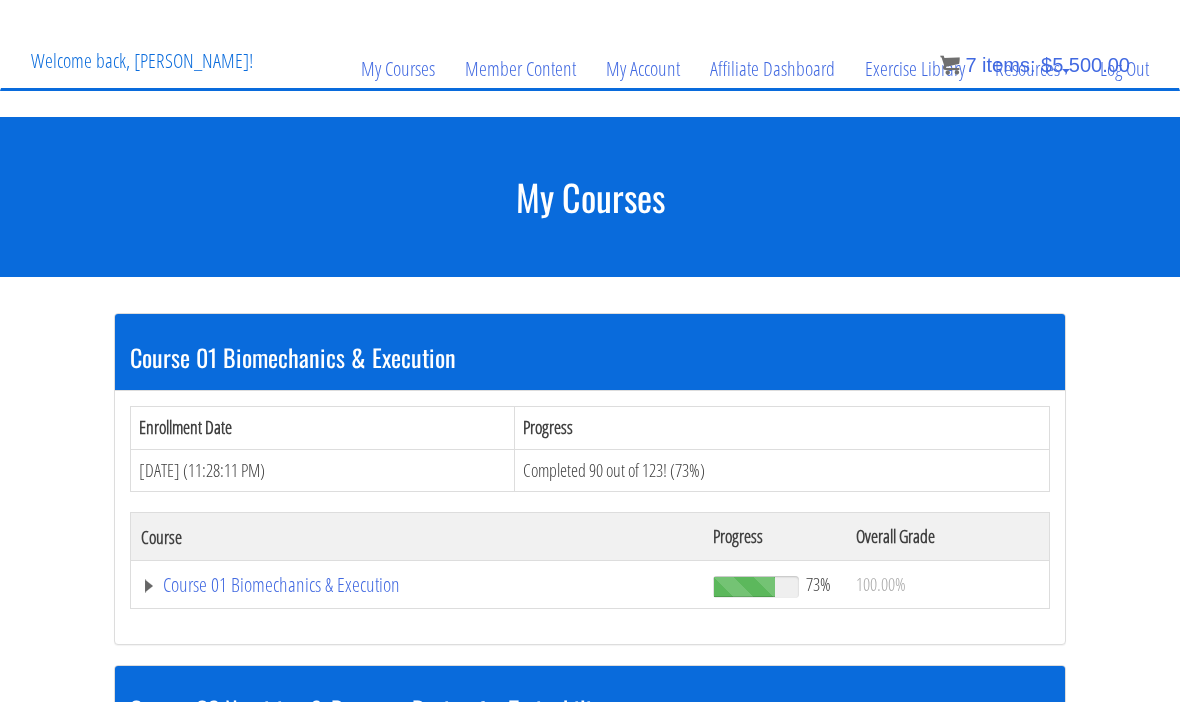 scroll, scrollTop: 221, scrollLeft: 0, axis: vertical 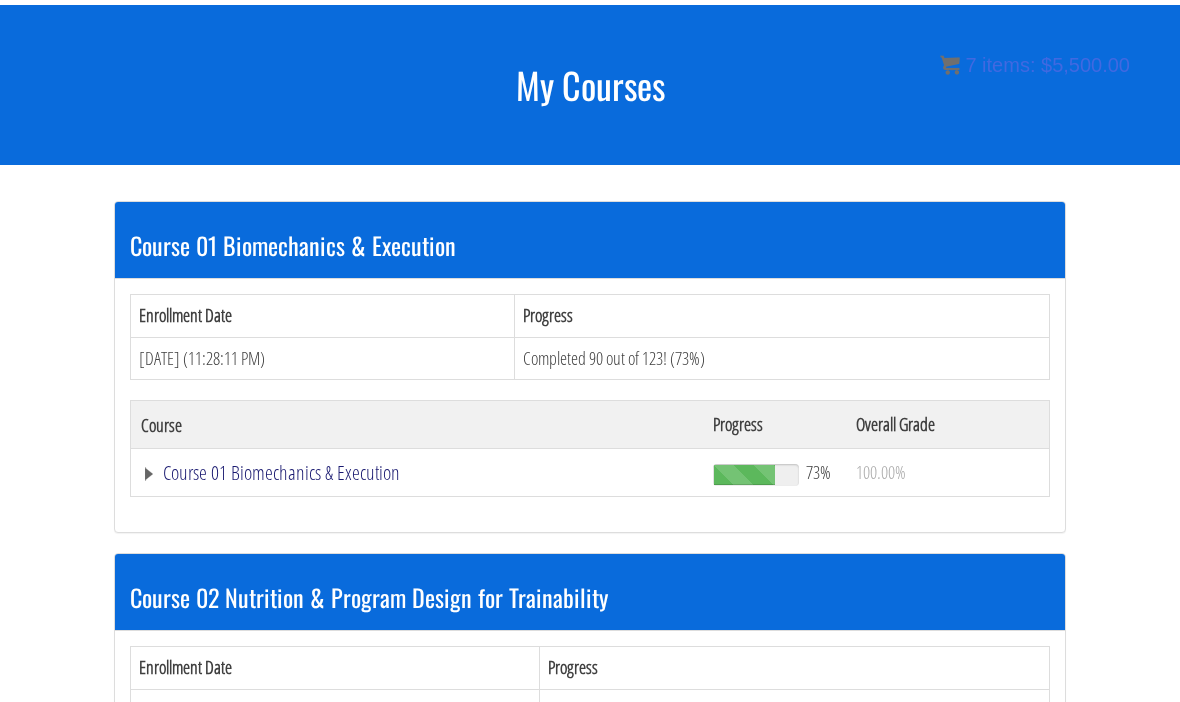click on "Course 01 Biomechanics & Execution" at bounding box center (417, 473) 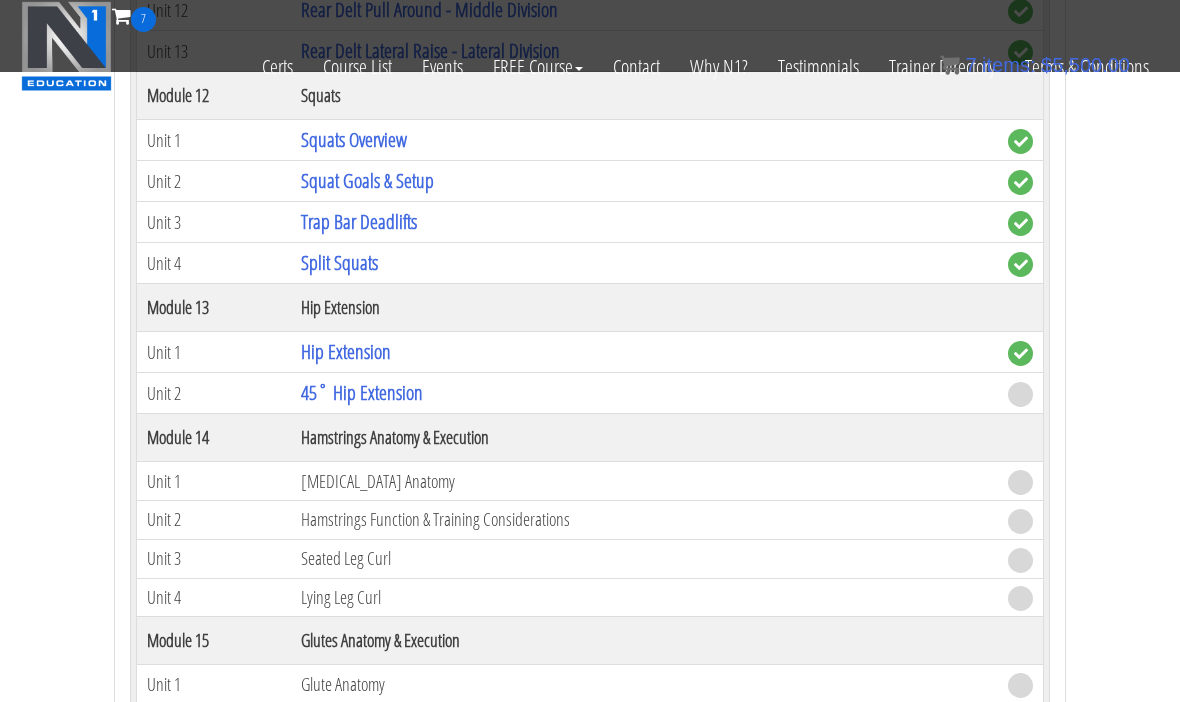 scroll, scrollTop: 4538, scrollLeft: 0, axis: vertical 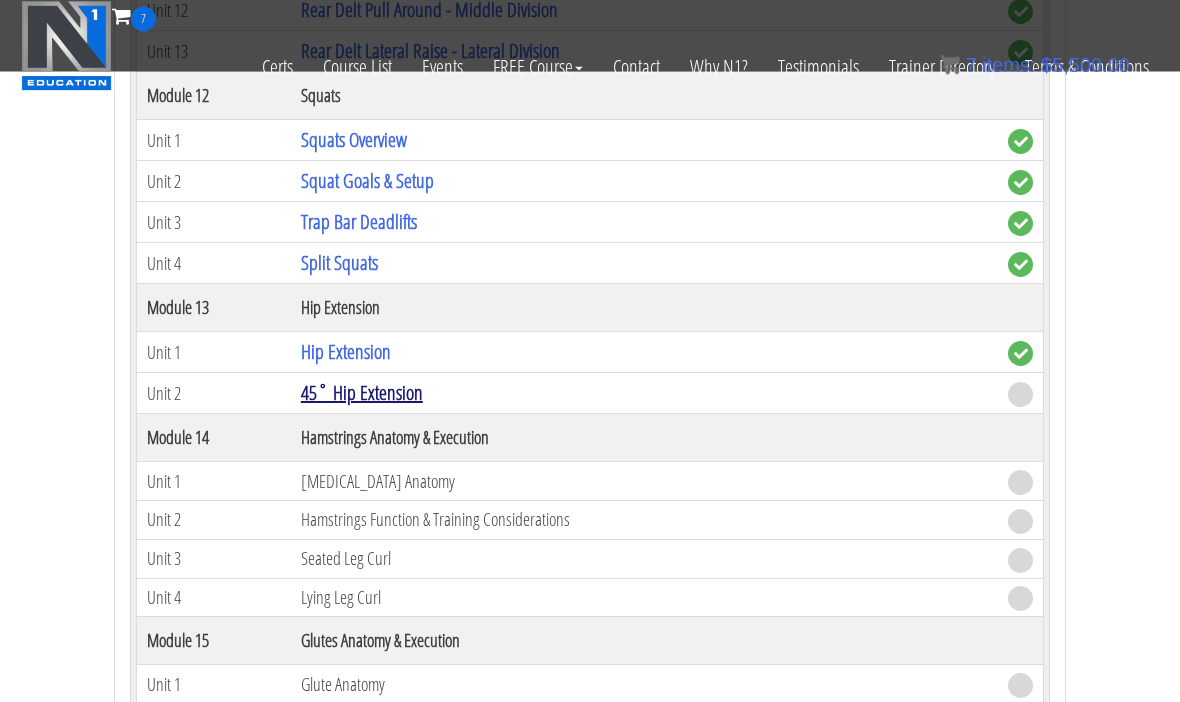 click on "45˚ Hip Extension" at bounding box center (362, 393) 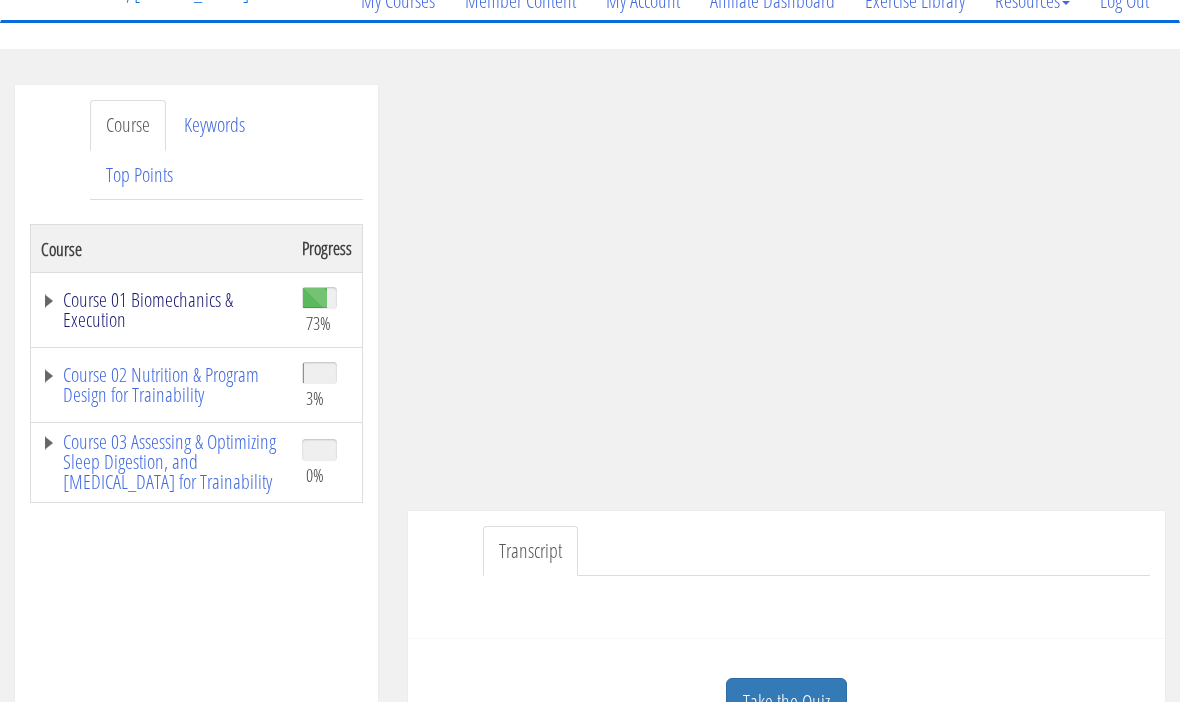 scroll, scrollTop: 177, scrollLeft: 0, axis: vertical 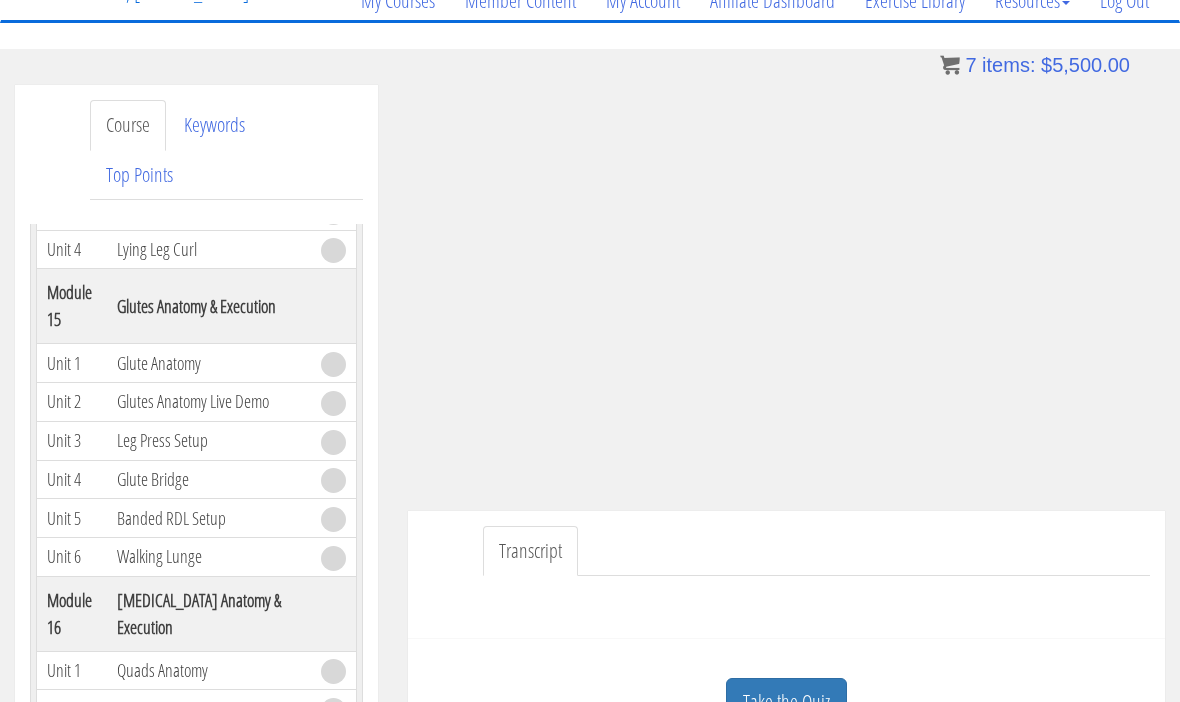 click at bounding box center [334, -8] 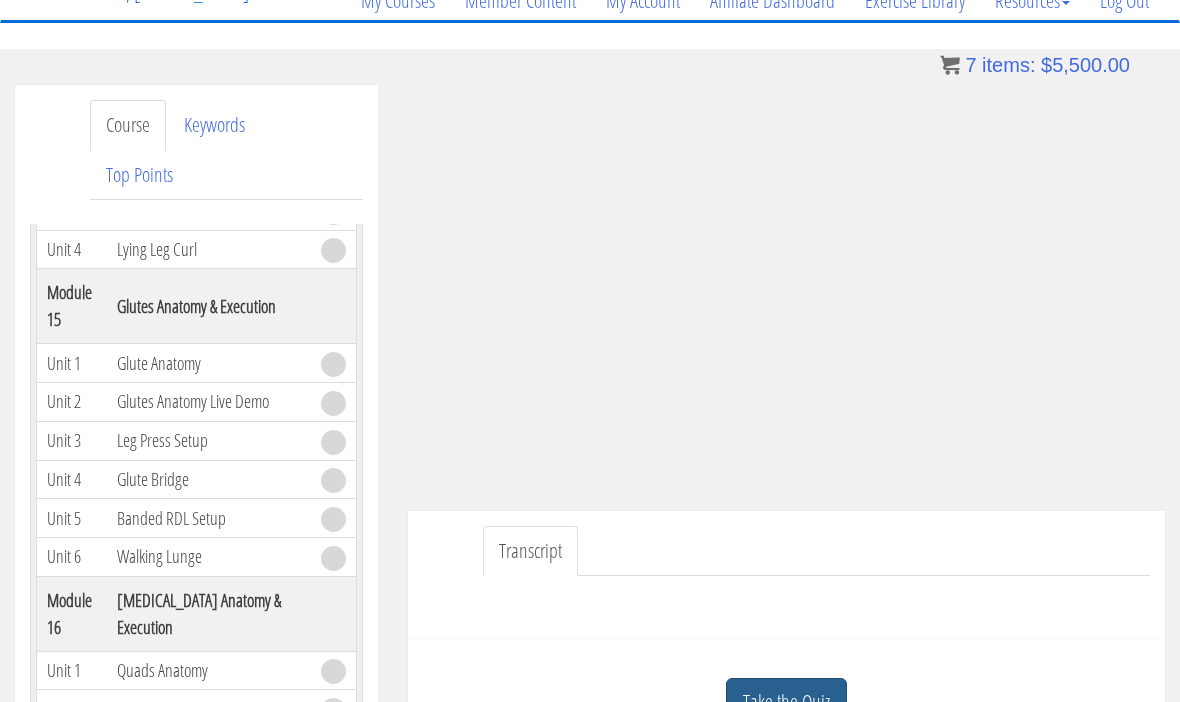 click on "Take the Quiz" at bounding box center (786, 702) 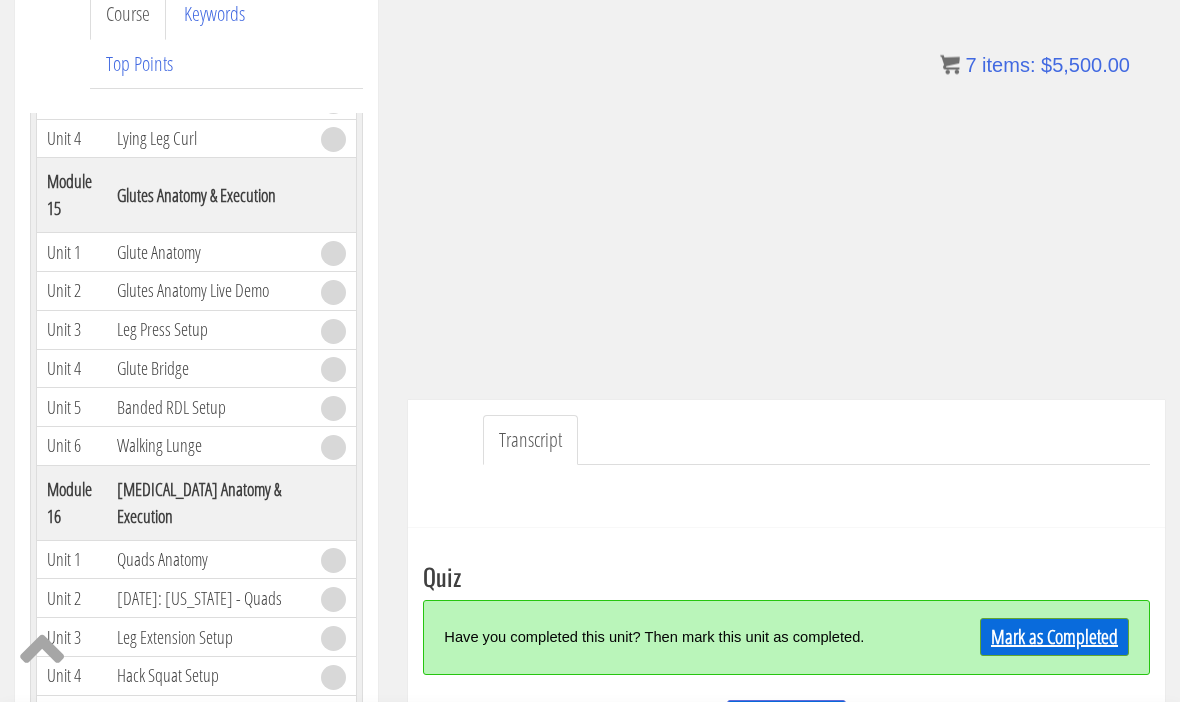 scroll, scrollTop: 288, scrollLeft: 0, axis: vertical 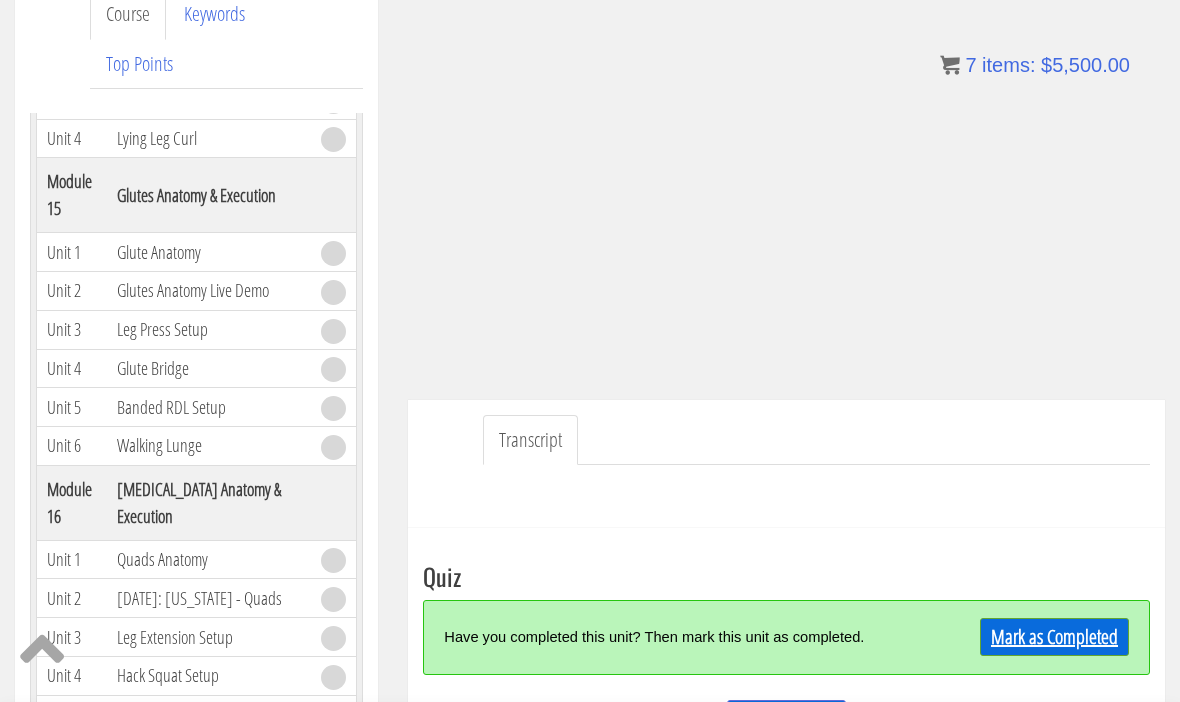 click on "Mark as Completed" at bounding box center (1054, 637) 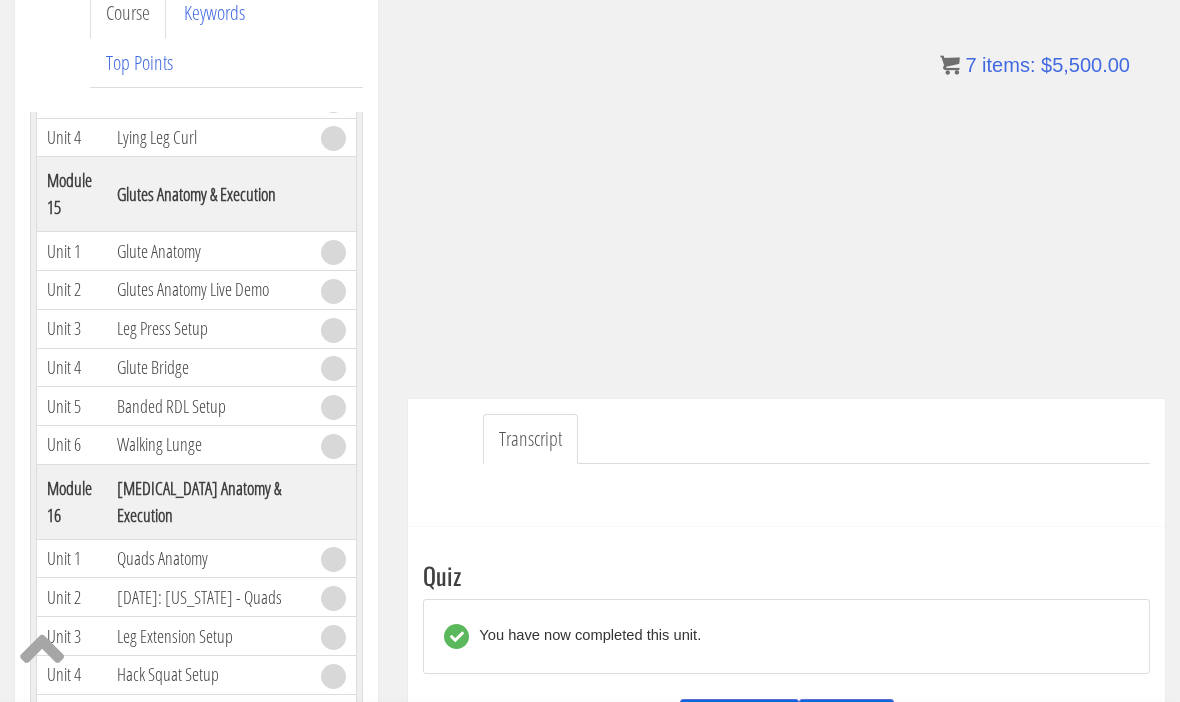 scroll, scrollTop: 288, scrollLeft: 0, axis: vertical 